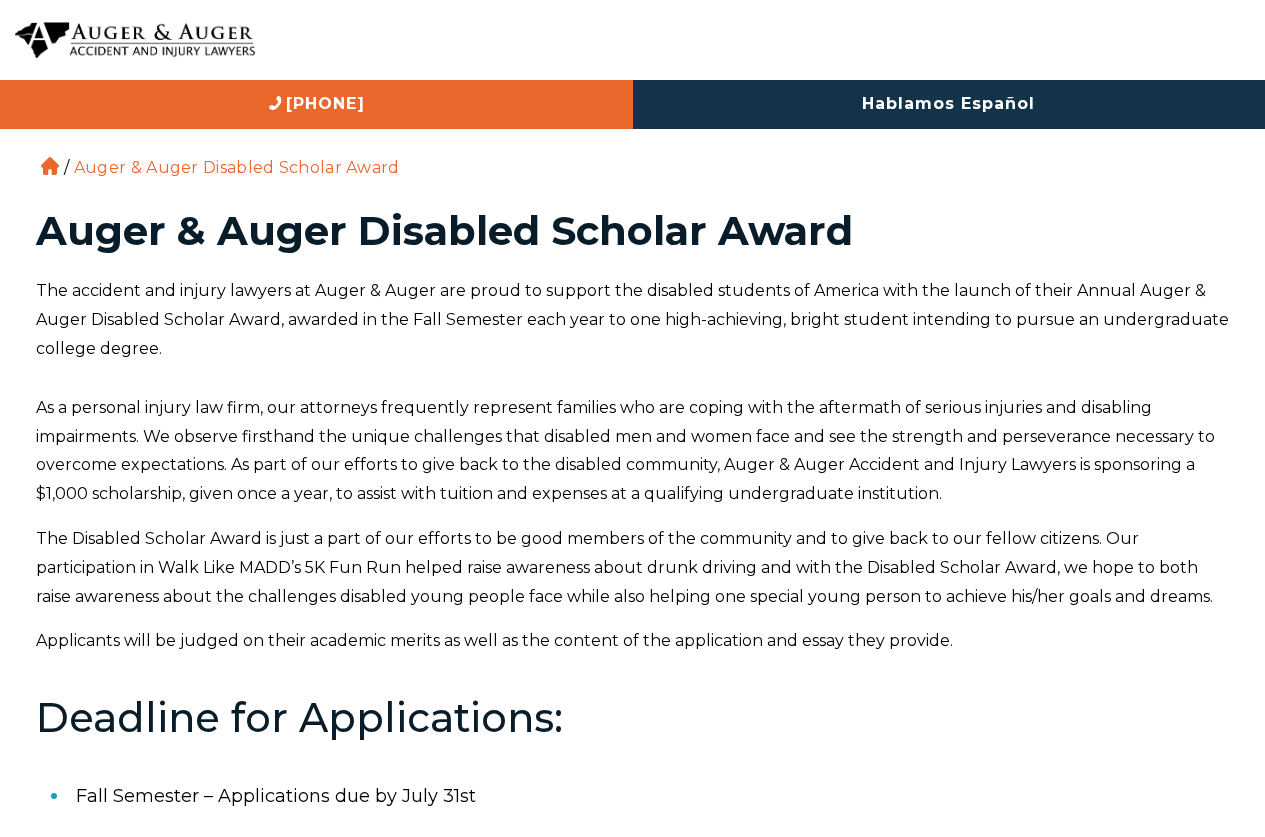 scroll, scrollTop: 0, scrollLeft: 0, axis: both 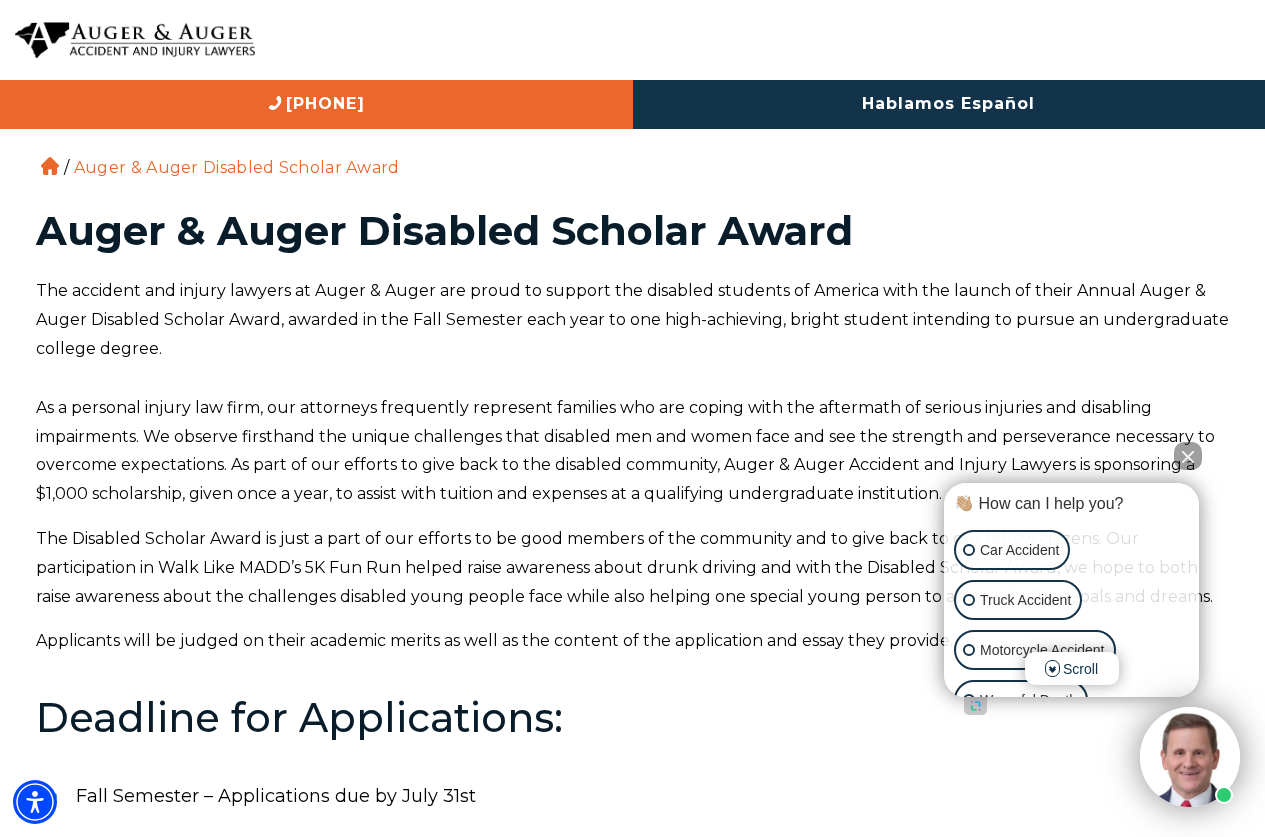 click at bounding box center [1188, 456] 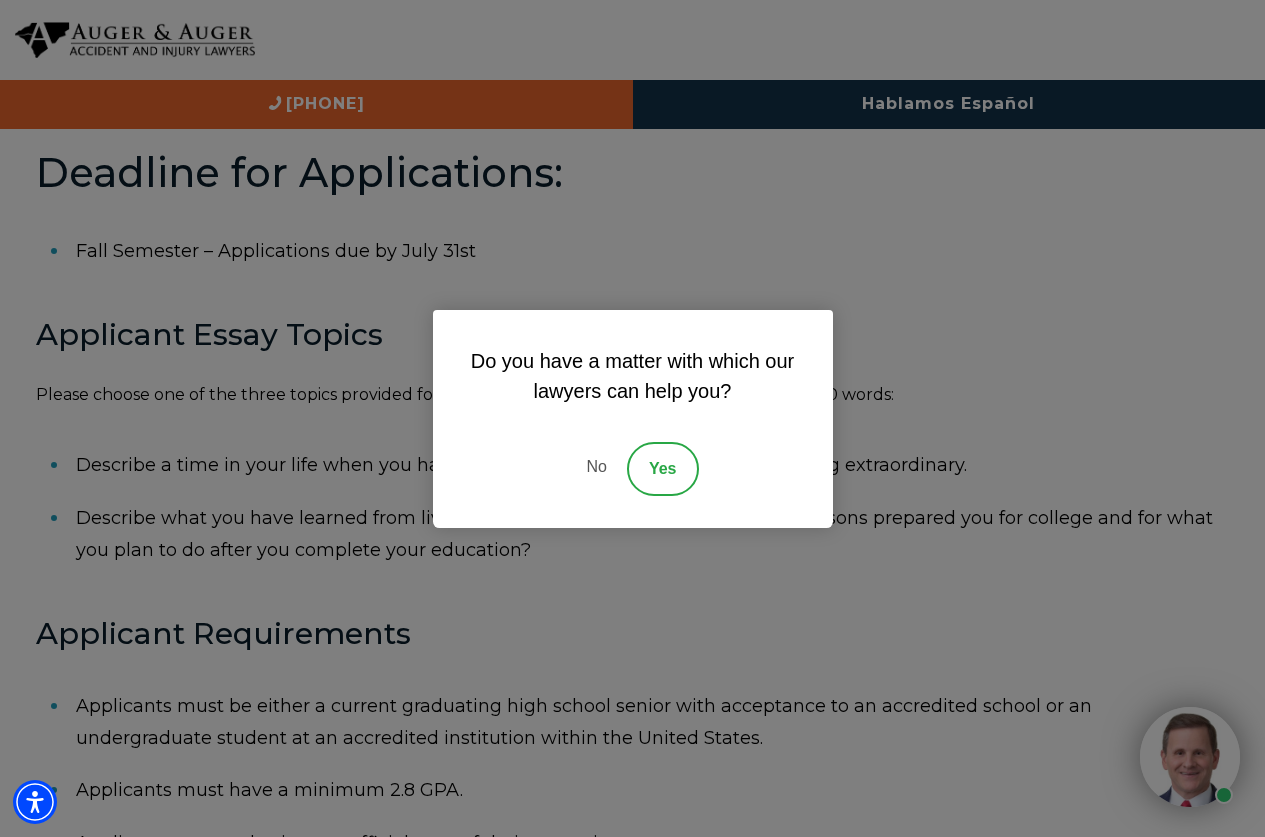 scroll, scrollTop: 568, scrollLeft: 0, axis: vertical 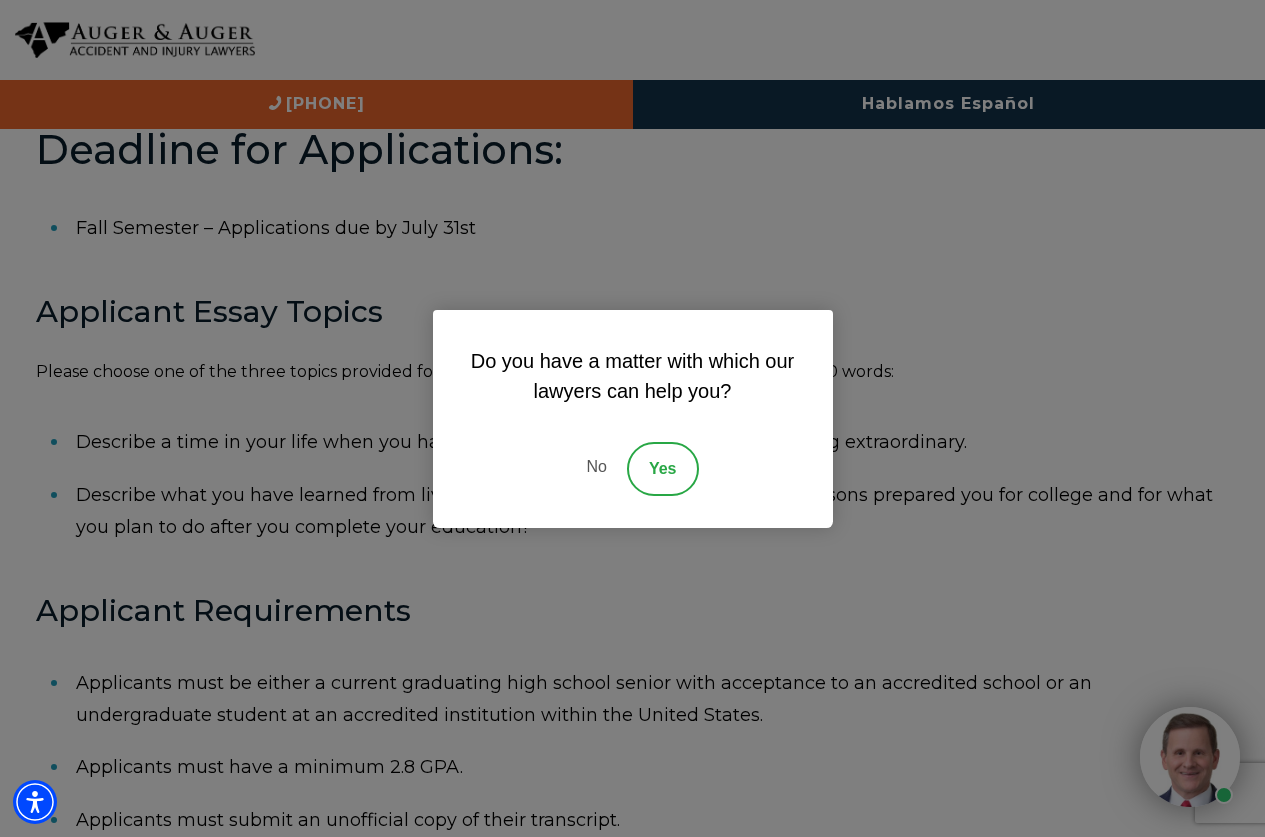 click on "Yes" at bounding box center (663, 469) 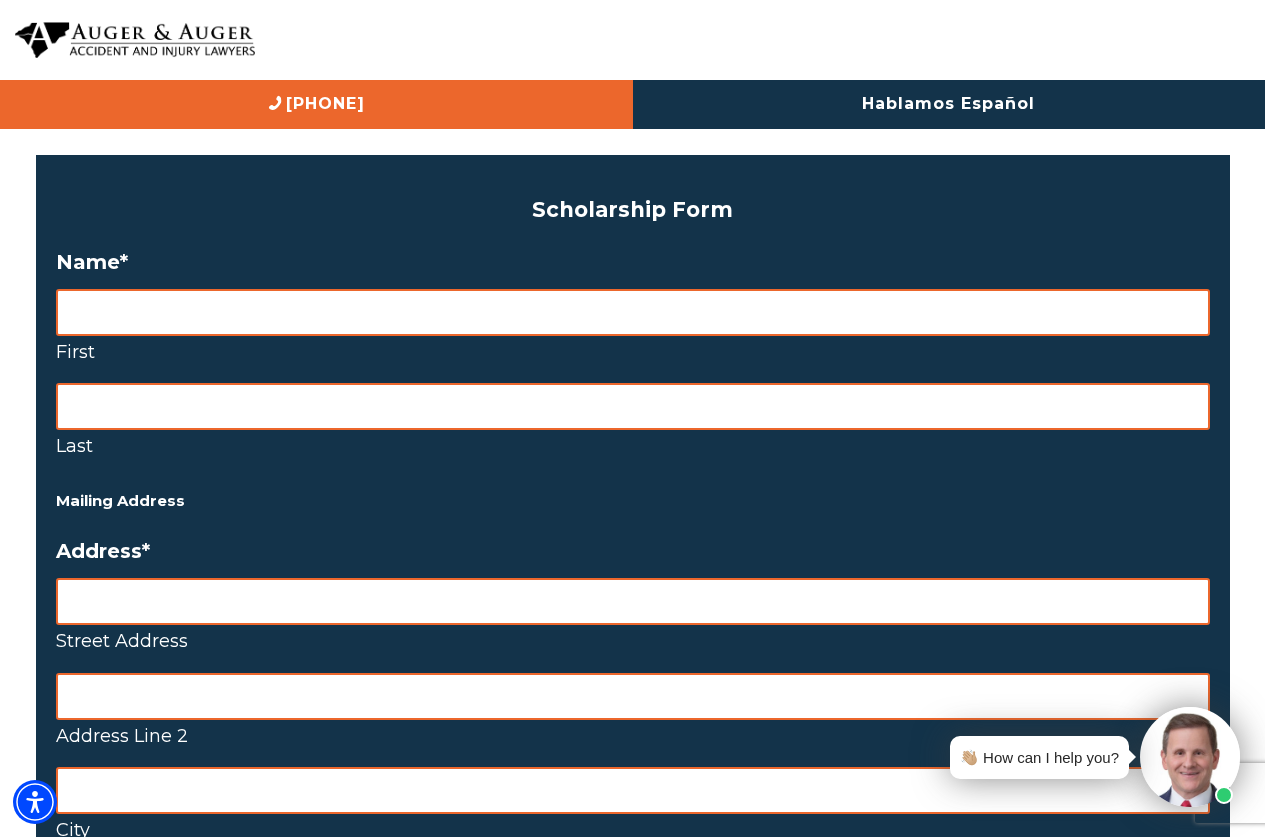 scroll, scrollTop: 1495, scrollLeft: 0, axis: vertical 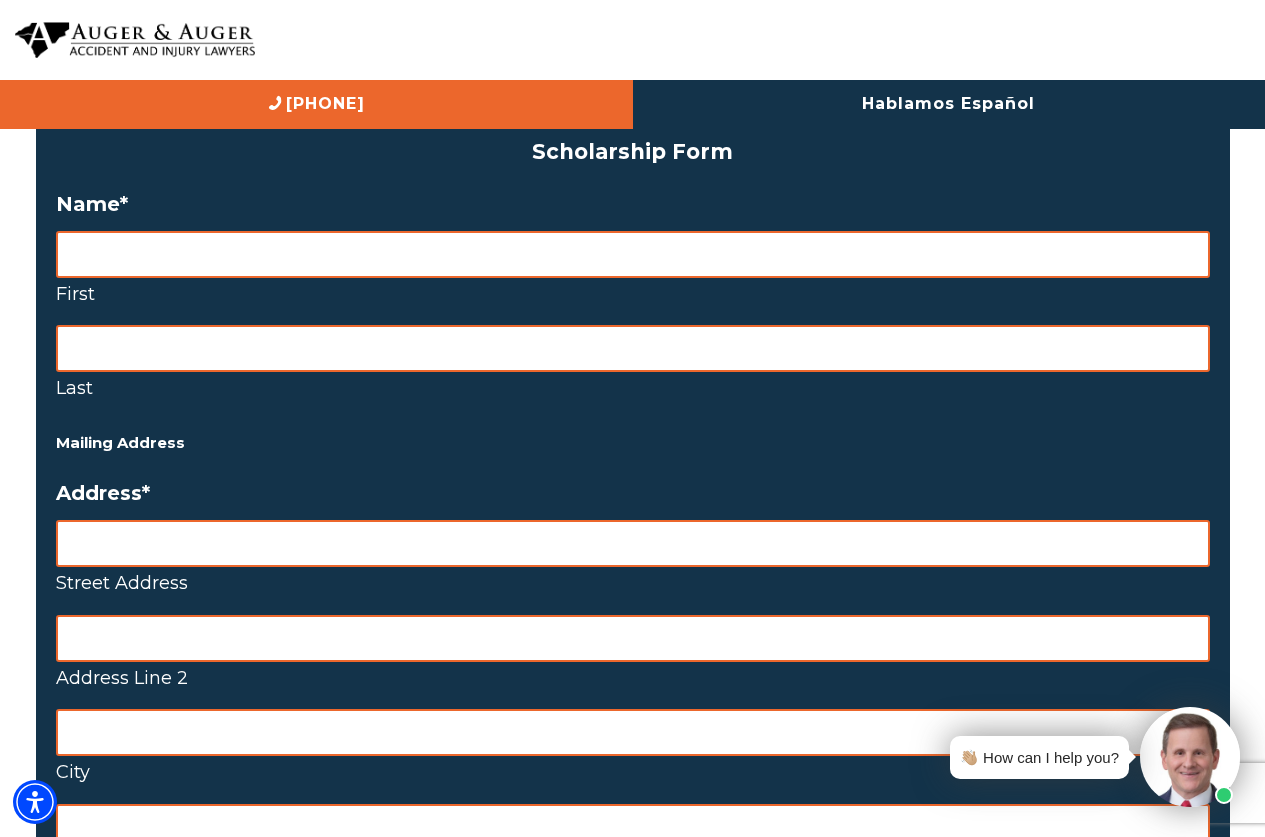 click on "First" at bounding box center [633, 254] 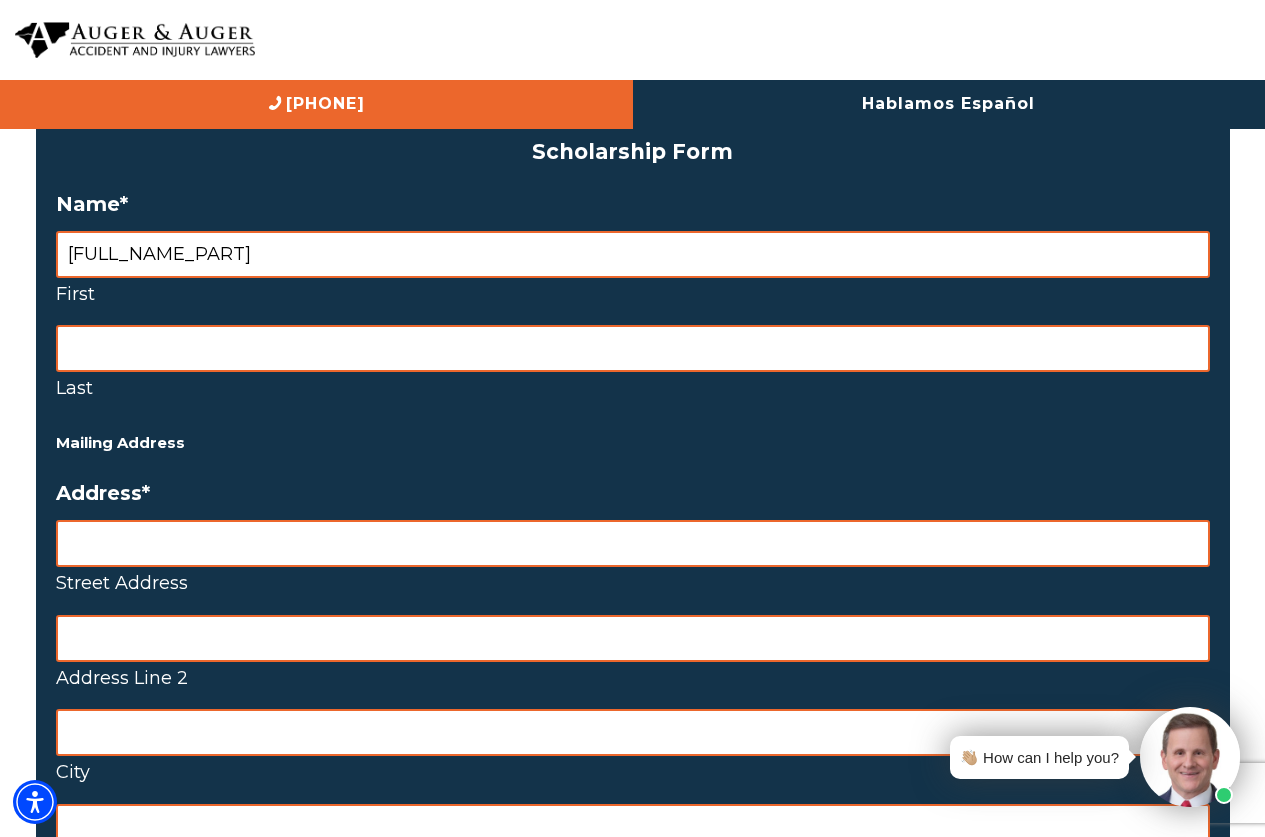 type on "[FULL_NAME_PART]" 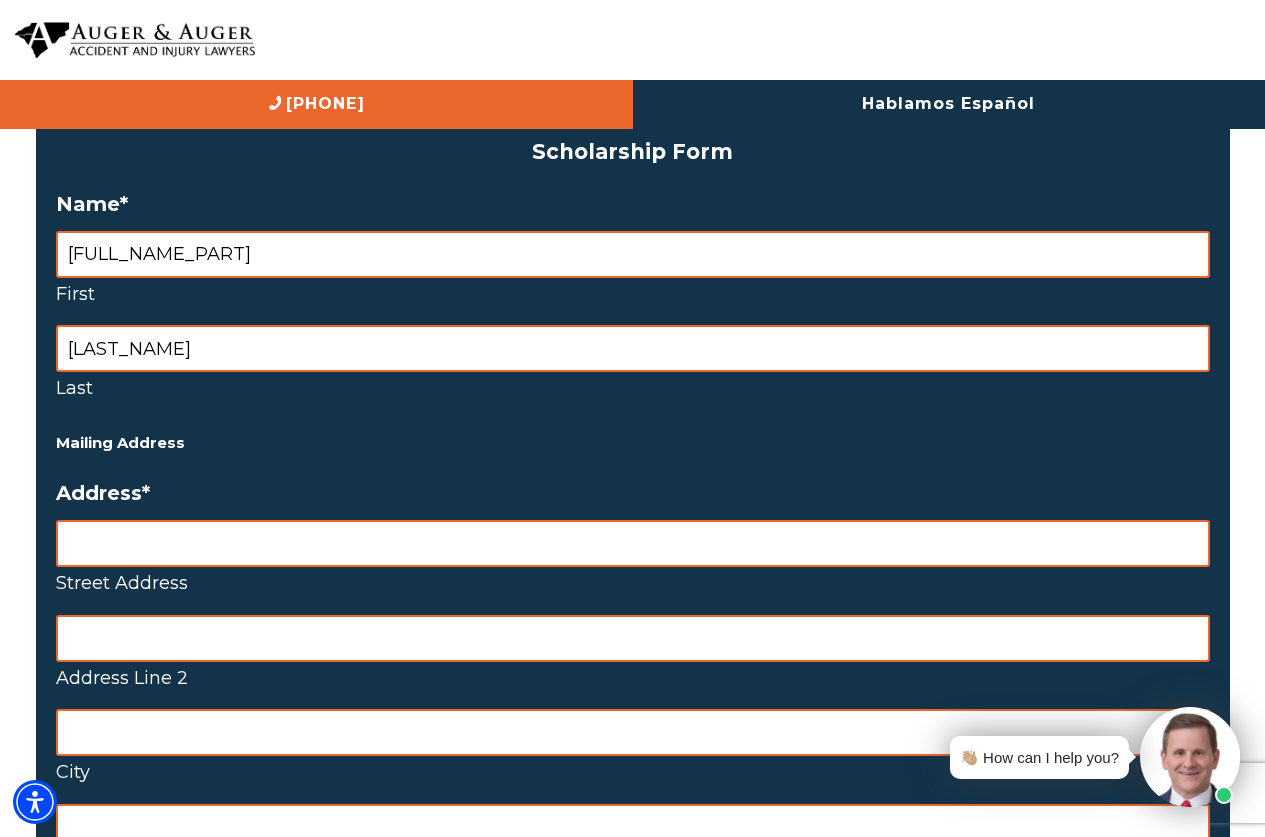 type on "[LAST_NAME]" 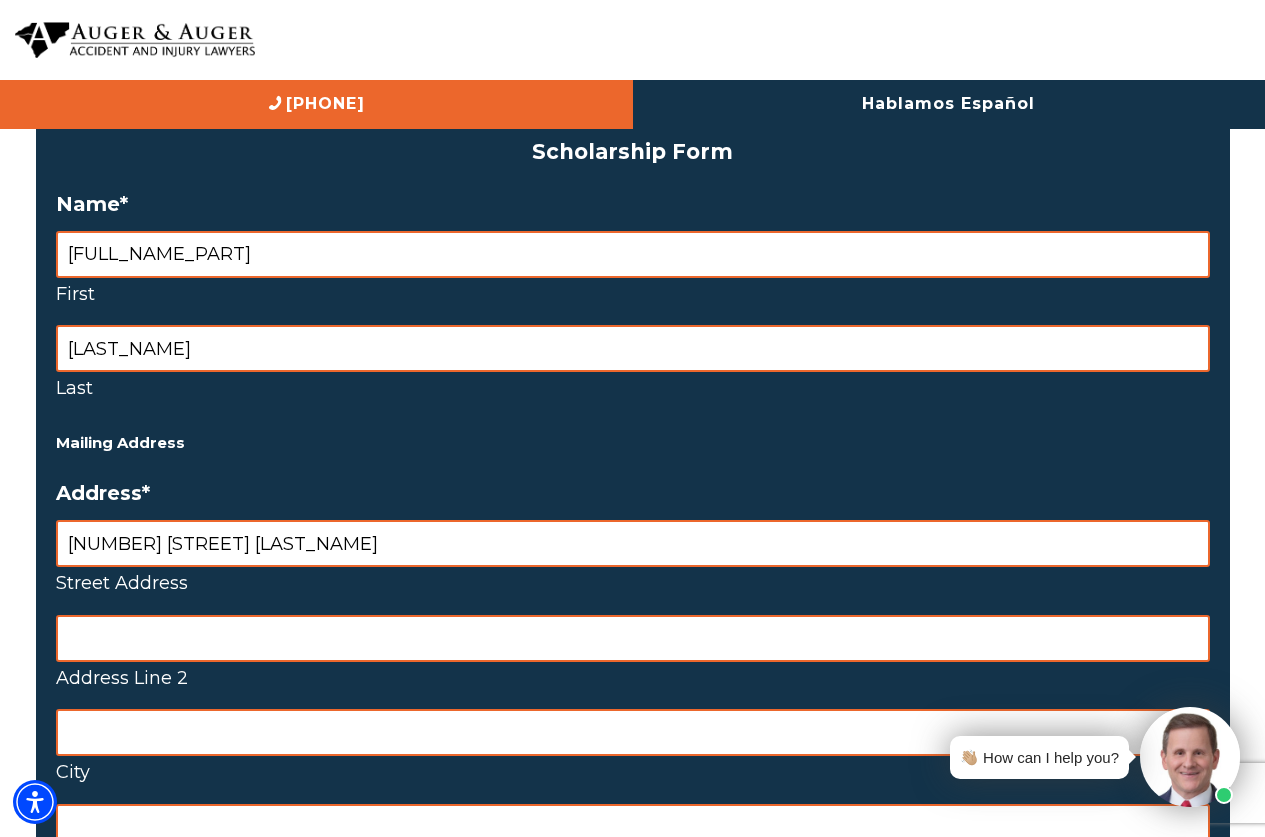 type on "[NUMBER] [STREET] [LAST_NAME]" 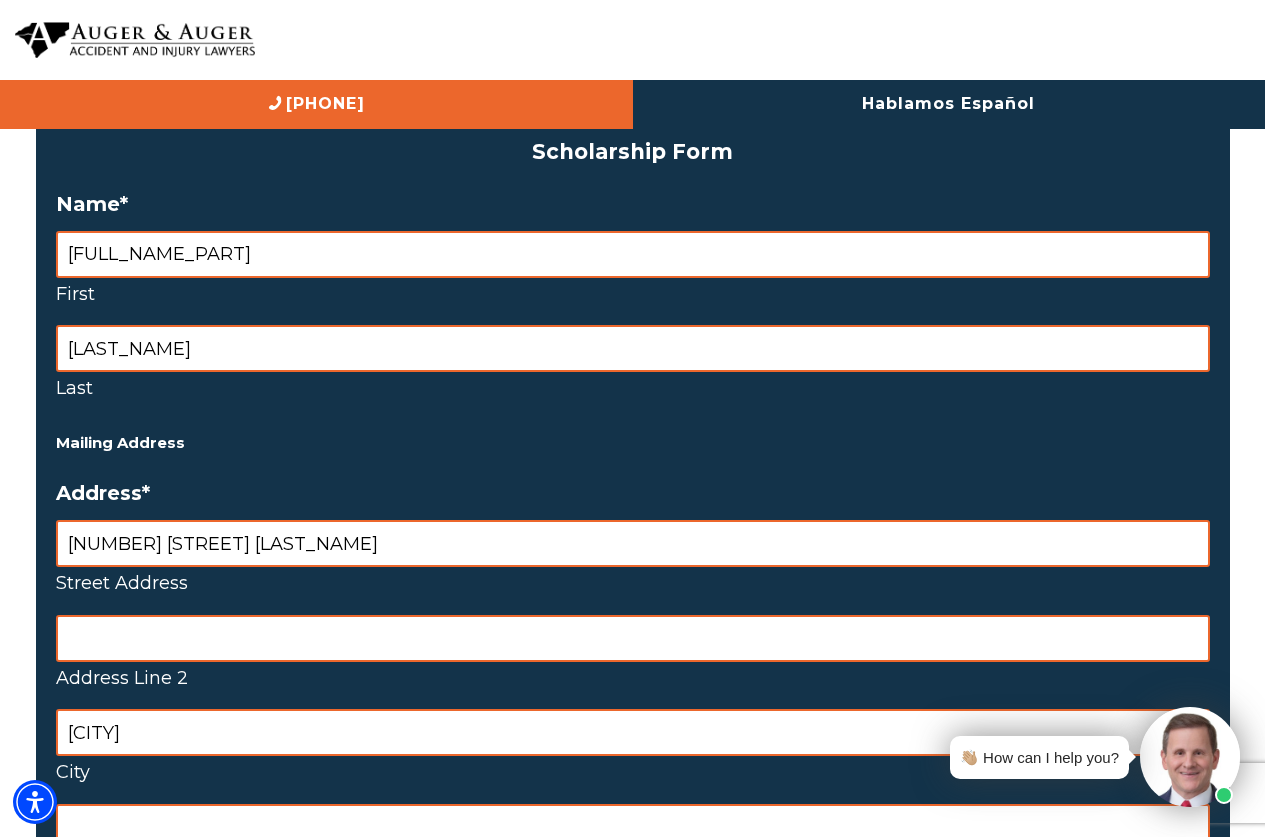type on "[CITY]" 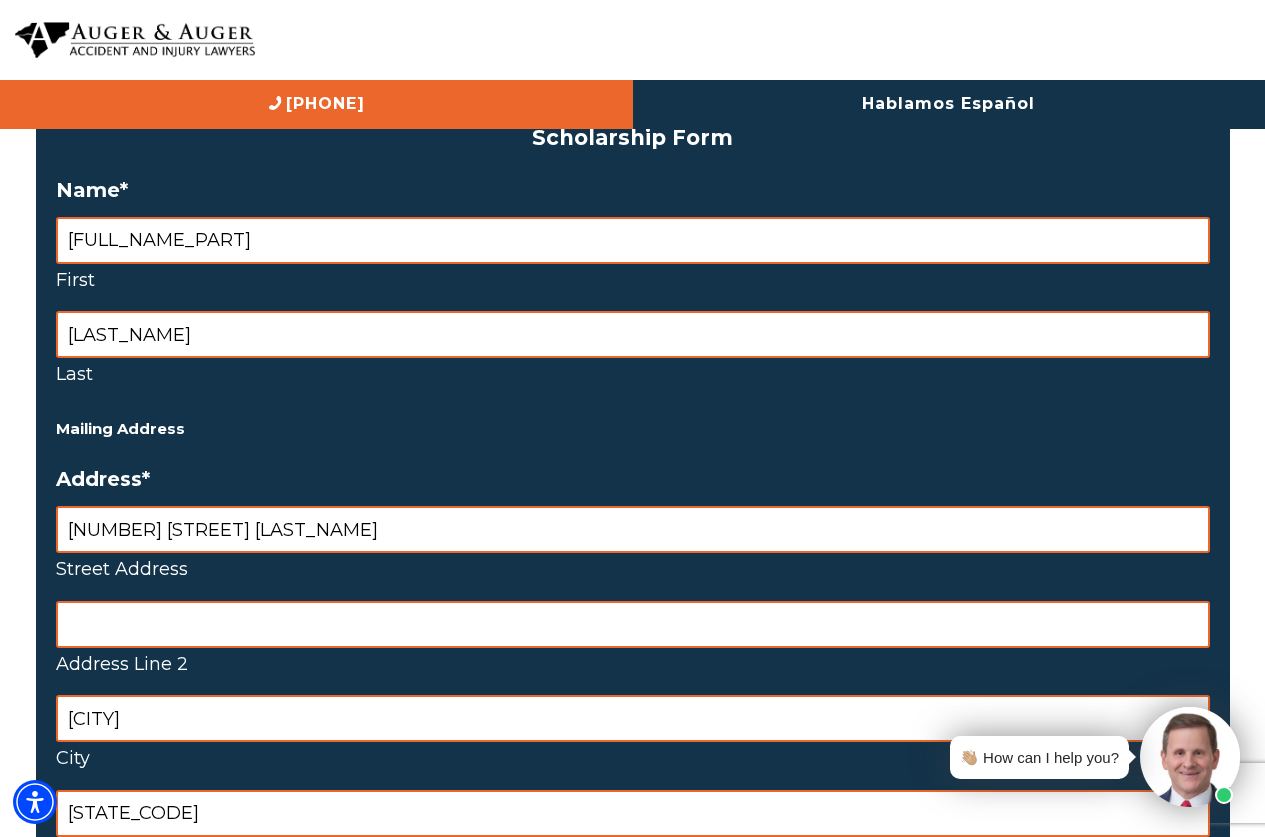 scroll, scrollTop: 1915, scrollLeft: 0, axis: vertical 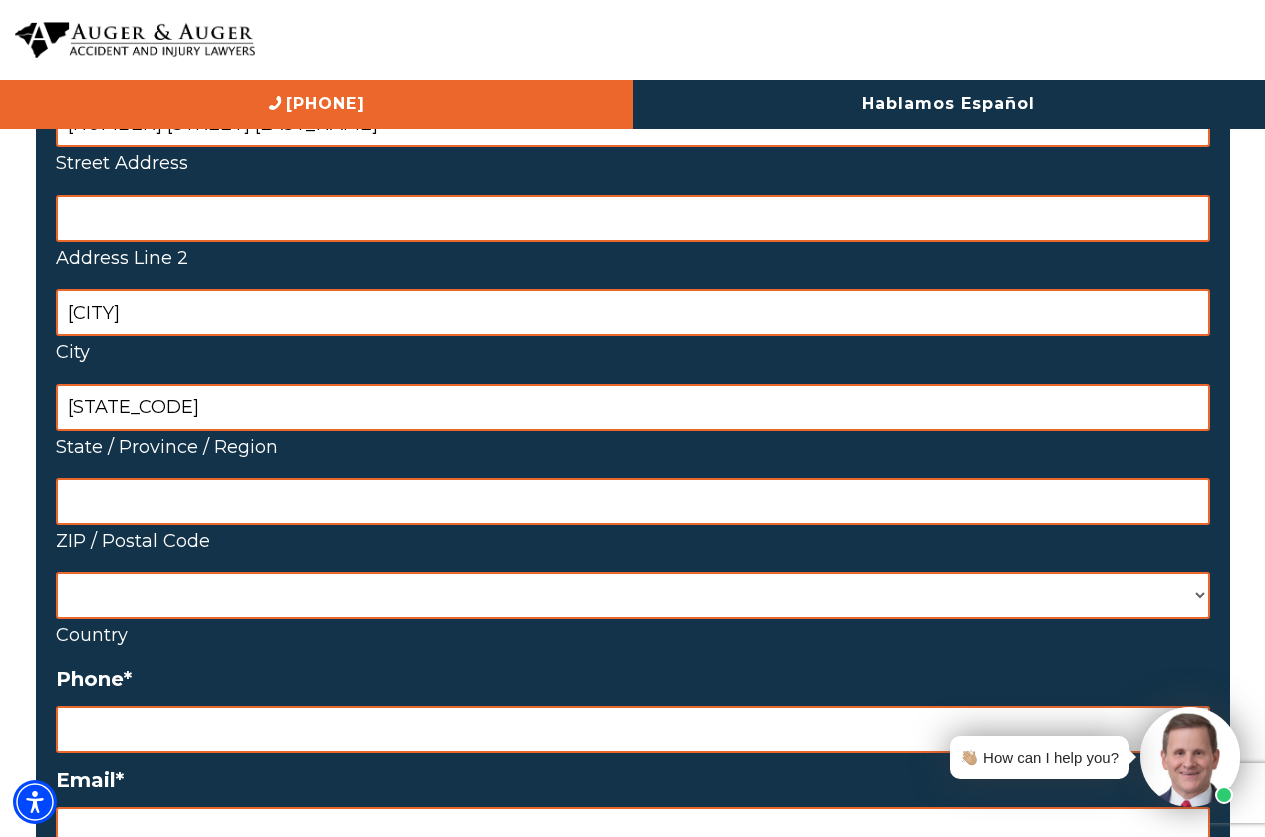 type on "[STATE_CODE]" 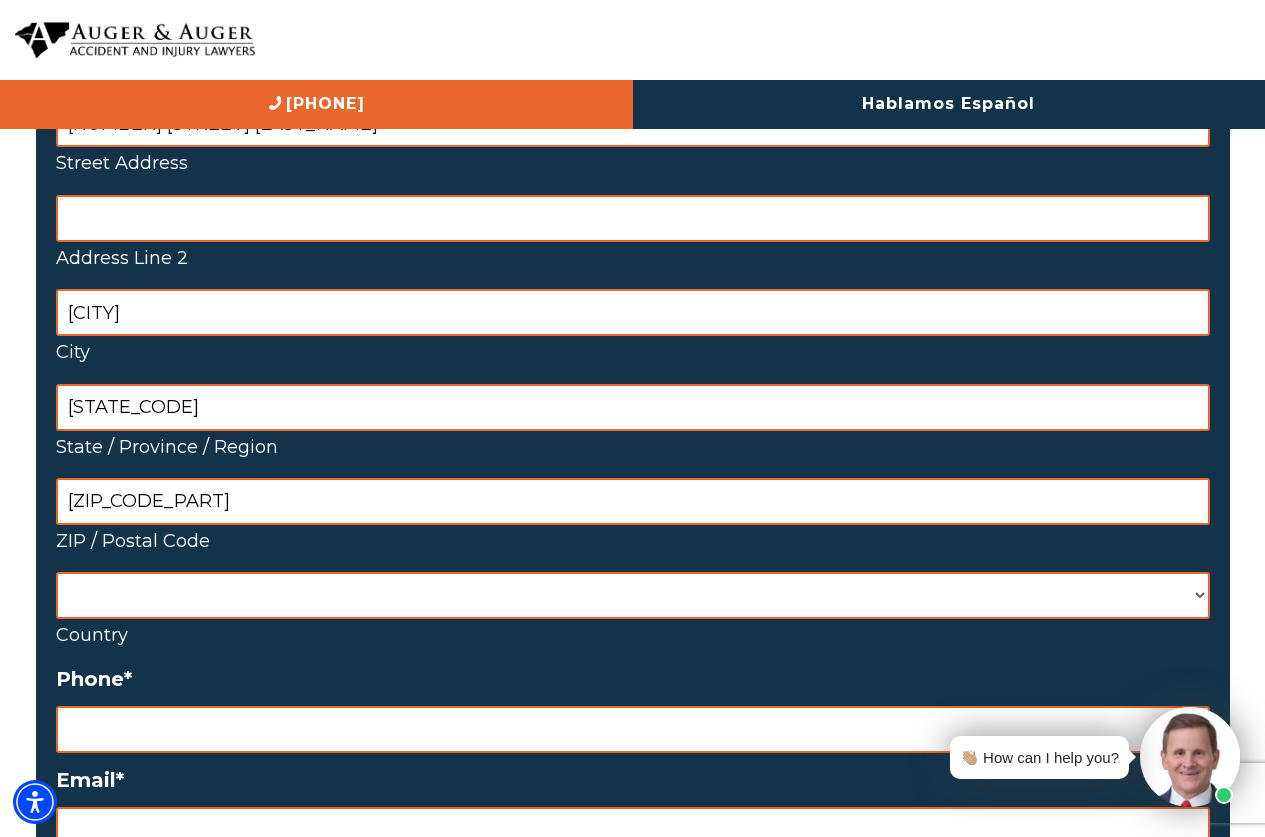type on "[ZIP_CODE_PART]" 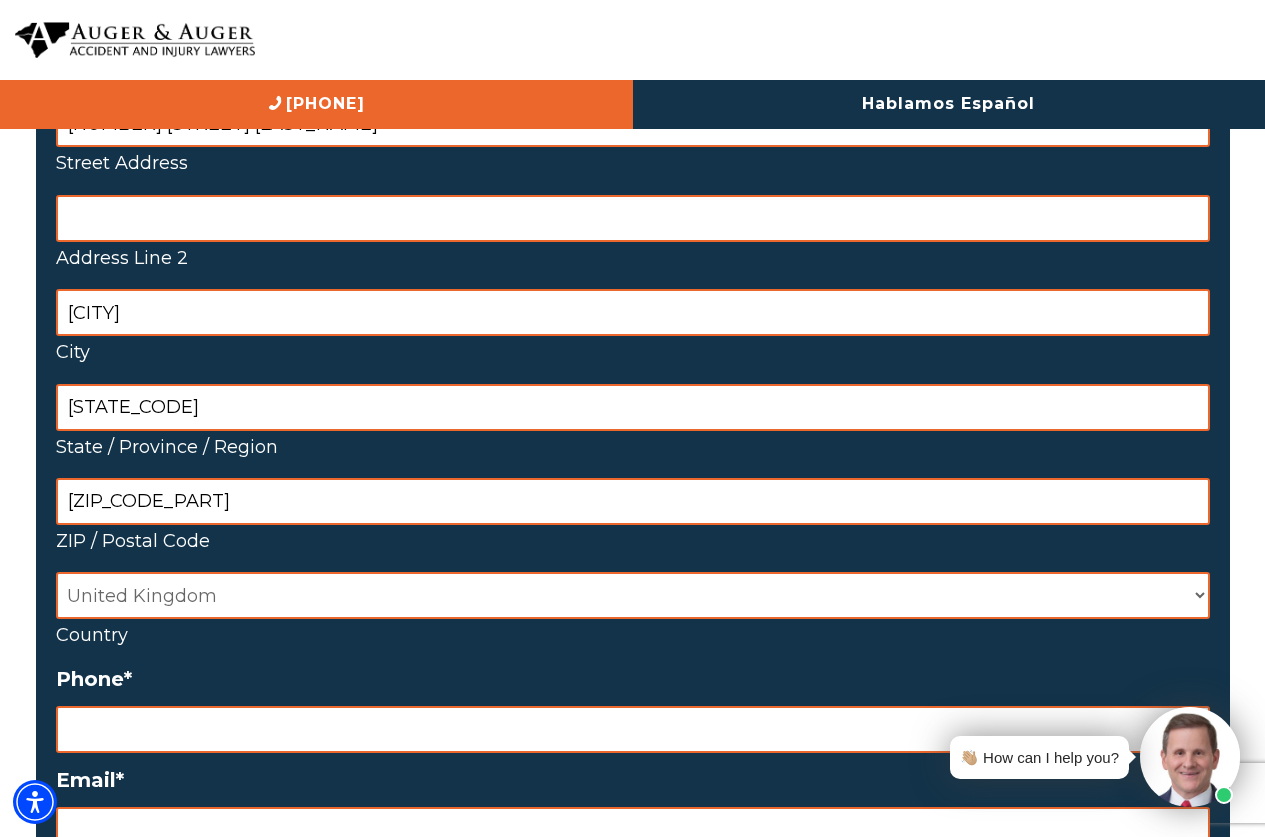 click on "Afghanistan Albania Algeria American Samoa Andorra Angola Anguilla Antarctica Antigua and Barbuda Argentina Armenia Aruba Australia Austria Azerbaijan Bahamas Bahrain Bangladesh Barbados Belarus Belgium Belize Benin Bermuda Bhutan Bolivia Bonaire, Sint Eustatius and Saba Bosnia and Herzegovina Botswana Bouvet Island Brazil British Indian Ocean Territory Brunei Darussalam Bulgaria Burkina Faso Burundi Cabo Verde Cambodia Cameroon Canada Cayman Islands Central African Republic Chad Chile China Christmas Island Cocos Islands Colombia Comoros Congo Congo, Democratic Republic of the Cook Islands Costa Rica Croatia Cuba Curaçao Cyprus Czechia Côte d'Ivoire Denmark Djibouti Dominica Dominican Republic Ecuador Egypt El Salvador Equatorial Guinea Eritrea Estonia Eswatini Ethiopia Falkland Islands Faroe Islands Fiji Finland France French Guiana French Polynesia French Southern Territories Gabon Gambia Georgia Germany Ghana Gibraltar Greece Greenland Grenada Guadeloupe Guam Guatemala Guernsey Guinea Guinea-Bissau Iran" at bounding box center [633, 595] 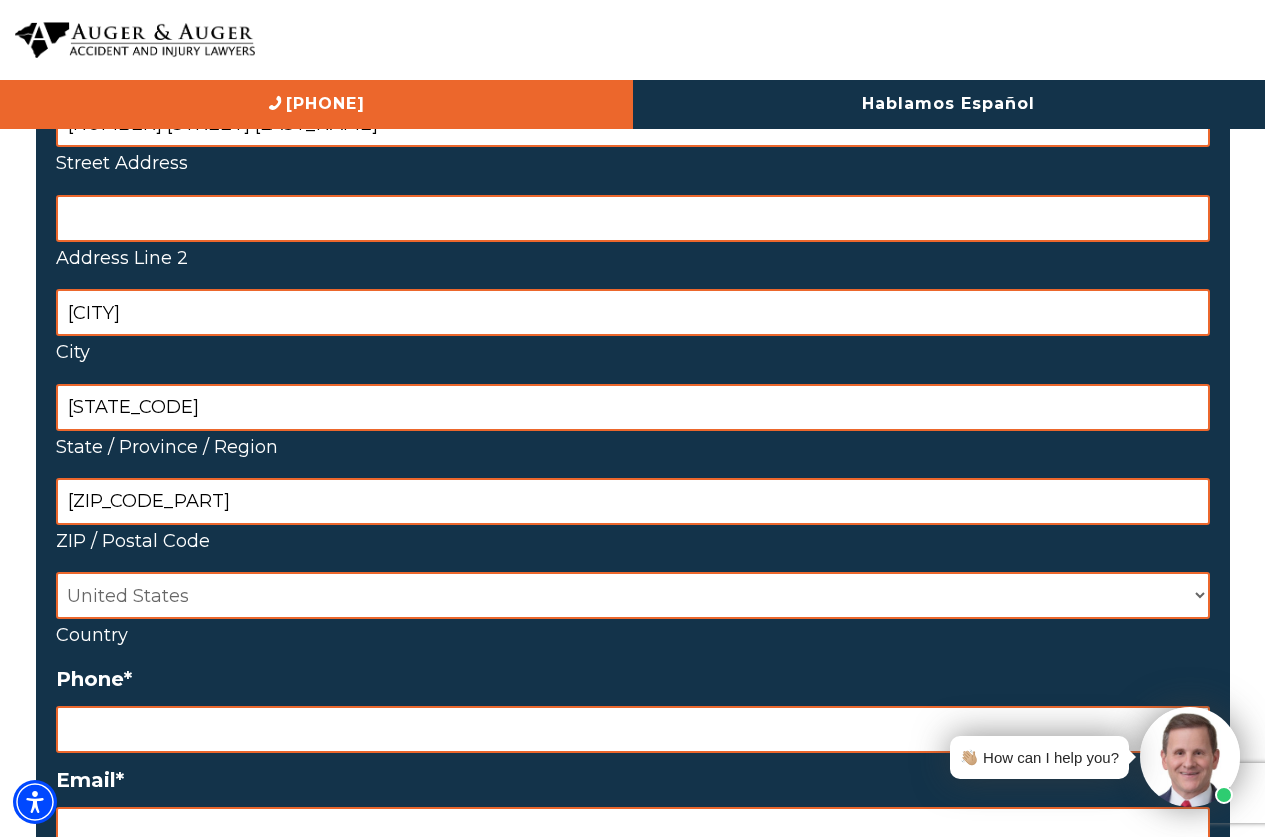 click on "[STATE_CODE]" at bounding box center [633, 407] 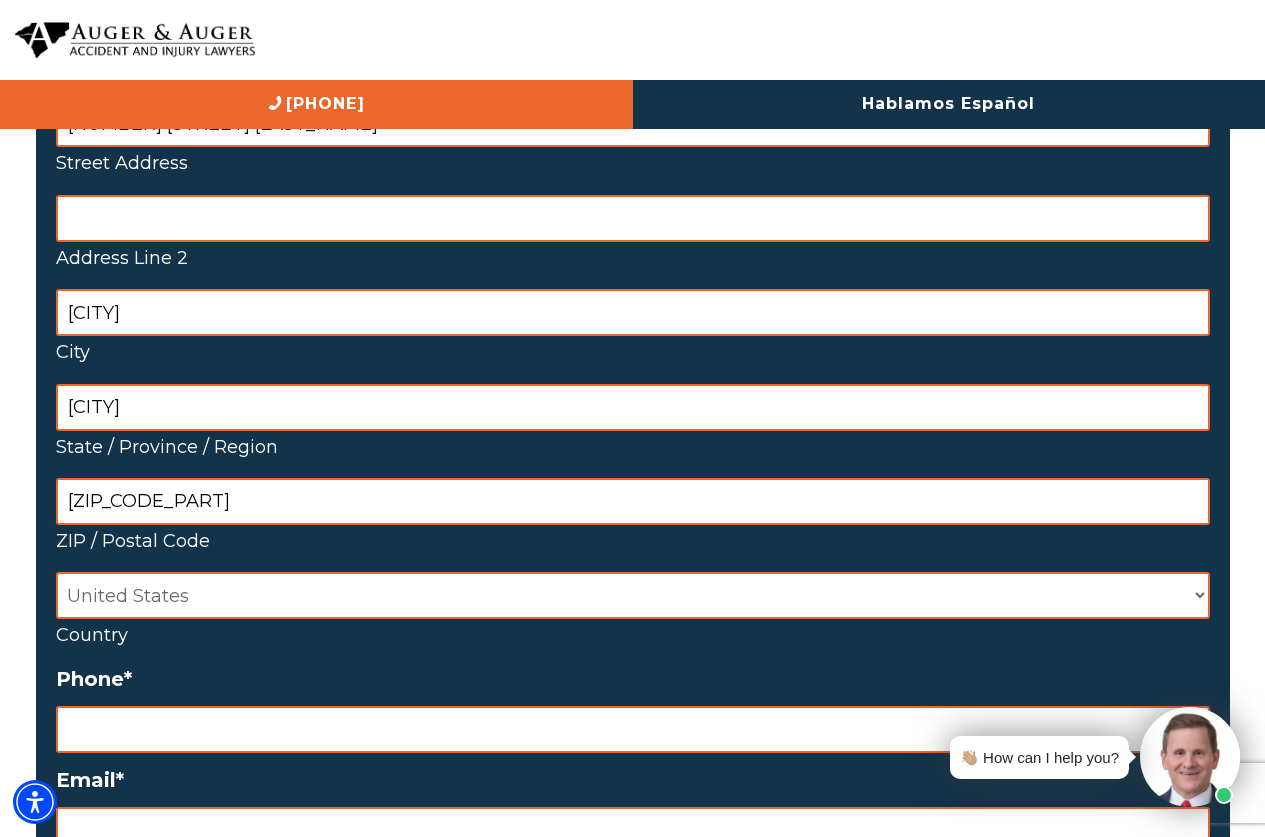 type on "[CITY]" 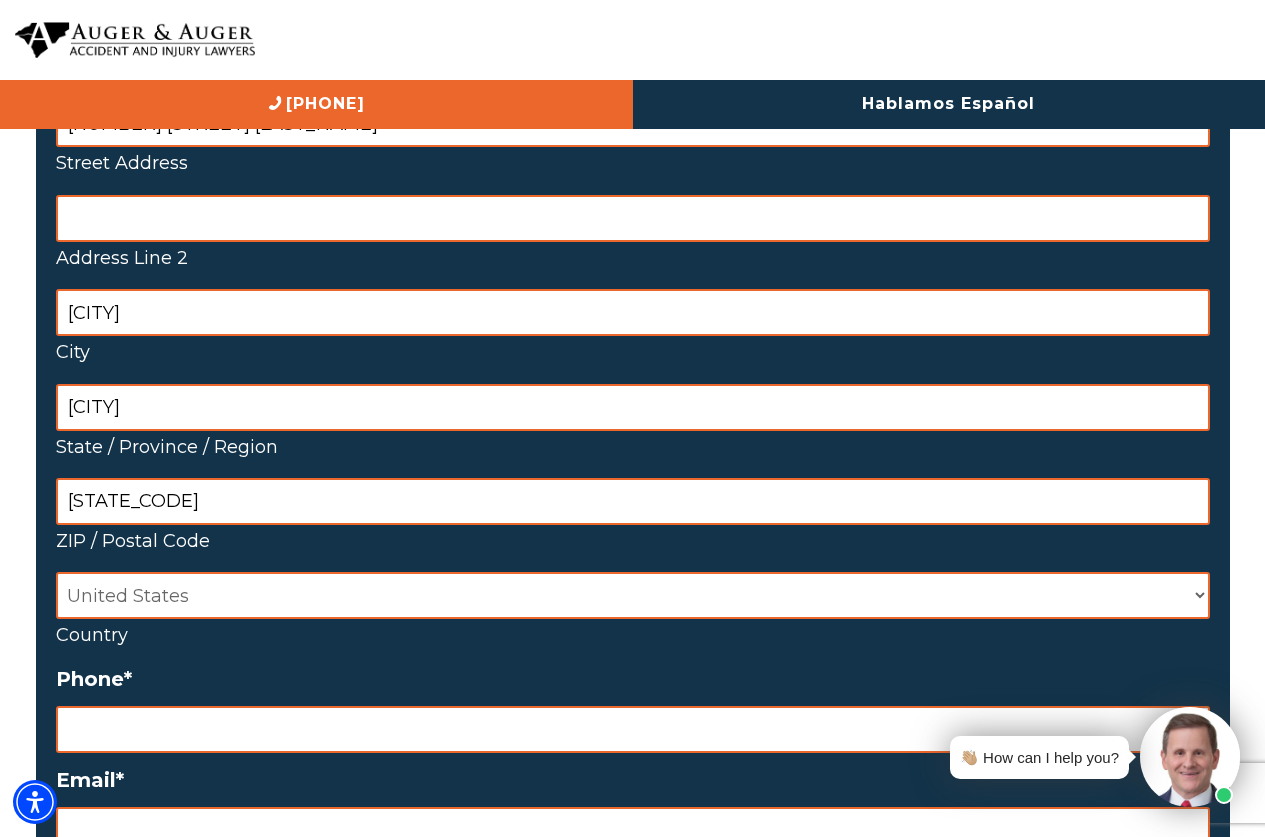 click on "Afghanistan Albania Algeria American Samoa Andorra Angola Anguilla Antarctica Antigua and Barbuda Argentina Armenia Aruba Australia Austria Azerbaijan Bahamas Bahrain Bangladesh Barbados Belarus Belgium Belize Benin Bermuda Bhutan Bolivia Bonaire, Sint Eustatius and Saba Bosnia and Herzegovina Botswana Bouvet Island Brazil British Indian Ocean Territory Brunei Darussalam Bulgaria Burkina Faso Burundi Cabo Verde Cambodia Cameroon Canada Cayman Islands Central African Republic Chad Chile China Christmas Island Cocos Islands Colombia Comoros Congo Congo, Democratic Republic of the Cook Islands Costa Rica Croatia Cuba Curaçao Cyprus Czechia Côte d'Ivoire Denmark Djibouti Dominica Dominican Republic Ecuador Egypt El Salvador Equatorial Guinea Eritrea Estonia Eswatini Ethiopia Falkland Islands Faroe Islands Fiji Finland France French Guiana French Polynesia French Southern Territories Gabon Gambia Georgia Germany Ghana Gibraltar Greece Greenland Grenada Guadeloupe Guam Guatemala Guernsey Guinea Guinea-Bissau Iran" at bounding box center (633, 595) 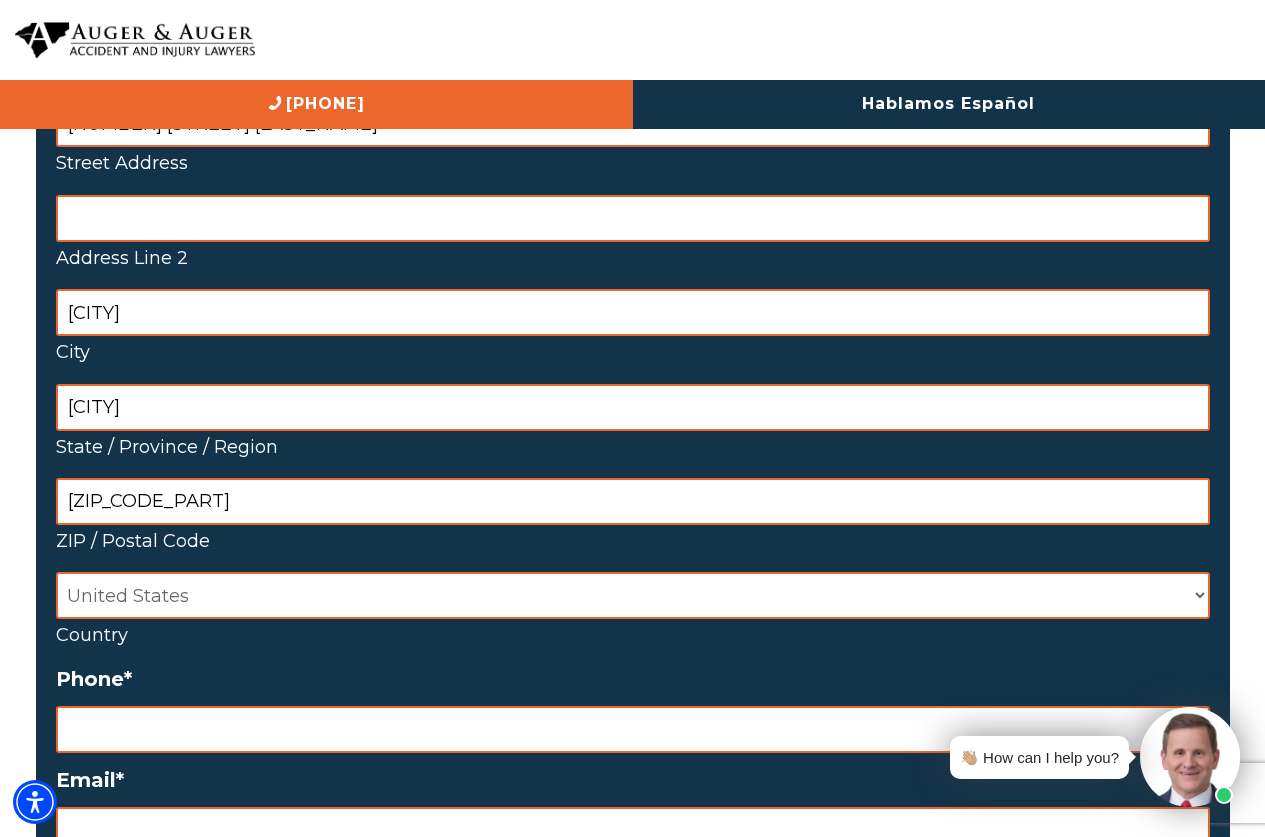 type on "[ZIP_CODE_PART]" 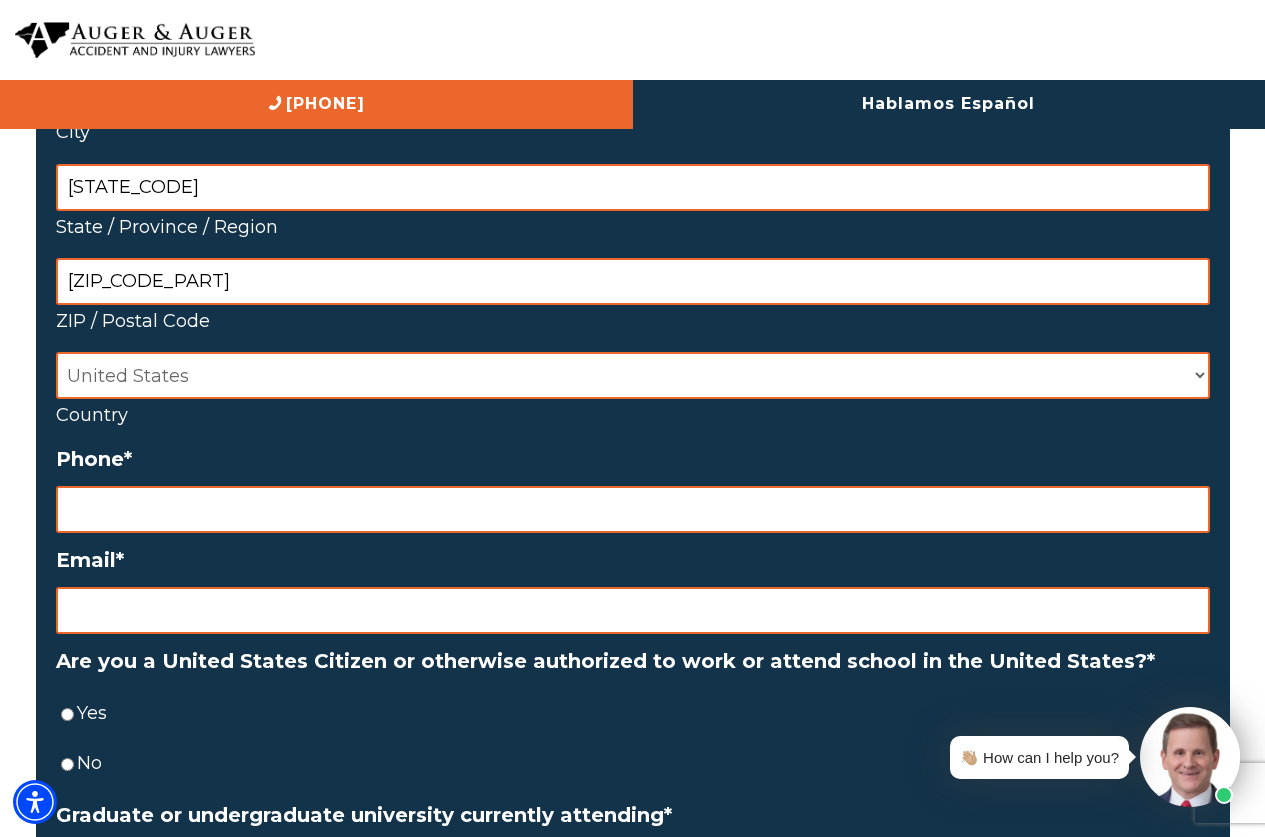 scroll, scrollTop: 2274, scrollLeft: 0, axis: vertical 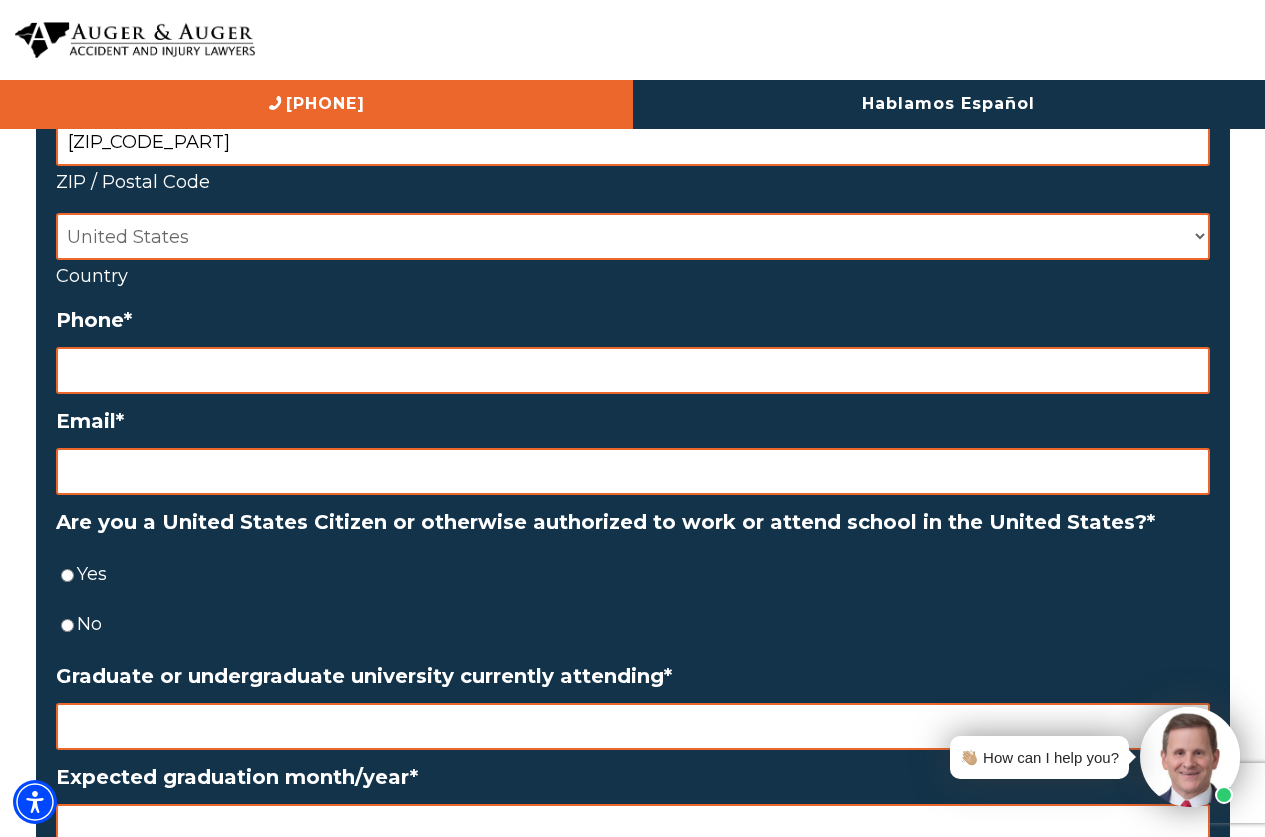 type on "[STATE_CODE]" 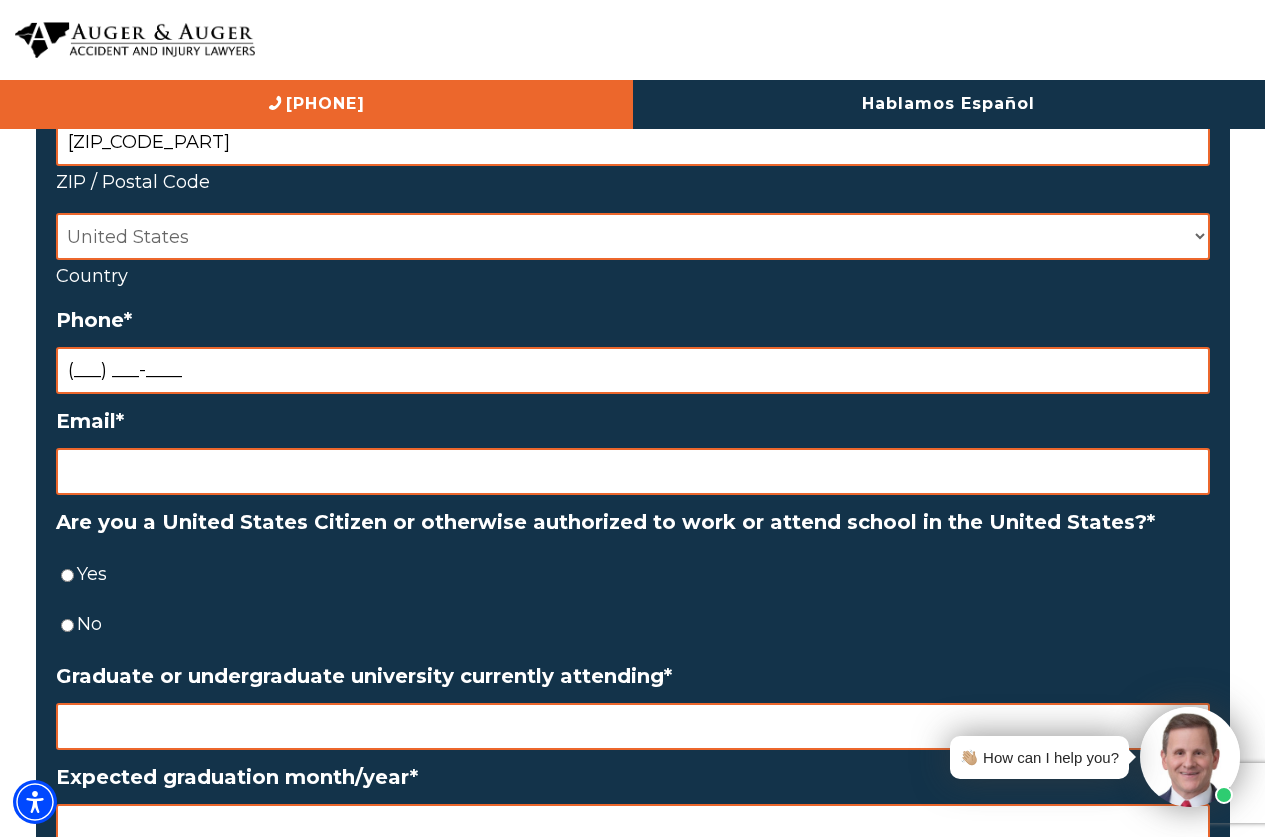 click on "(___) ___-____" at bounding box center (633, 370) 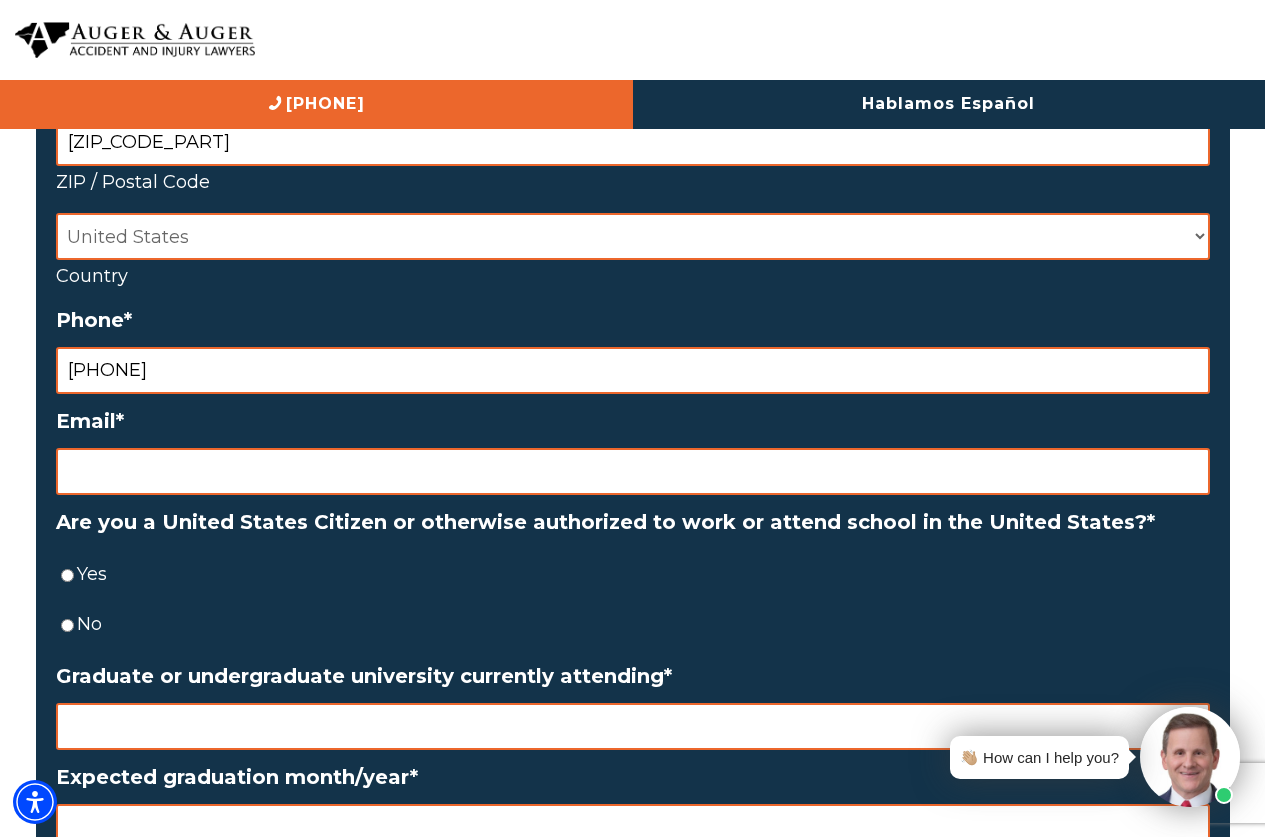 click on "Email *" at bounding box center (633, 471) 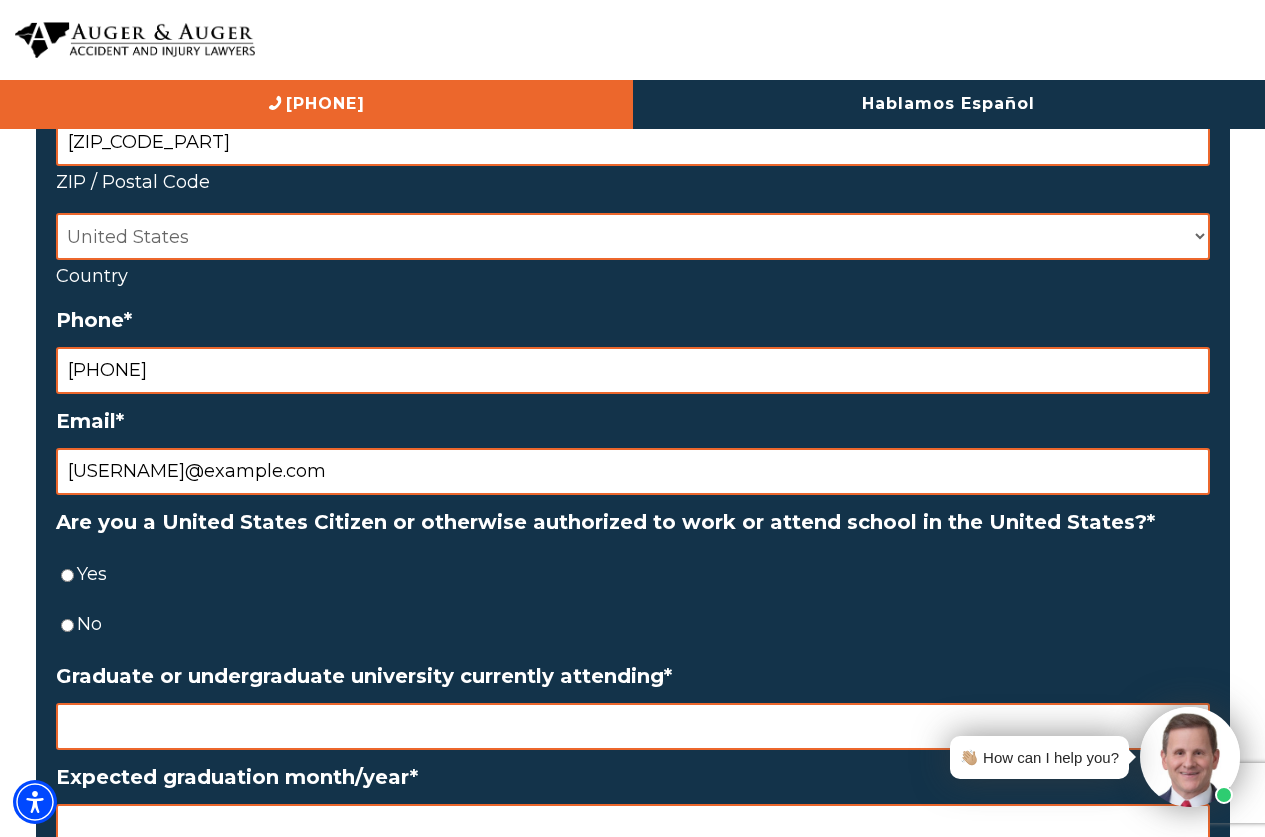 type on "[USERNAME]@example.com" 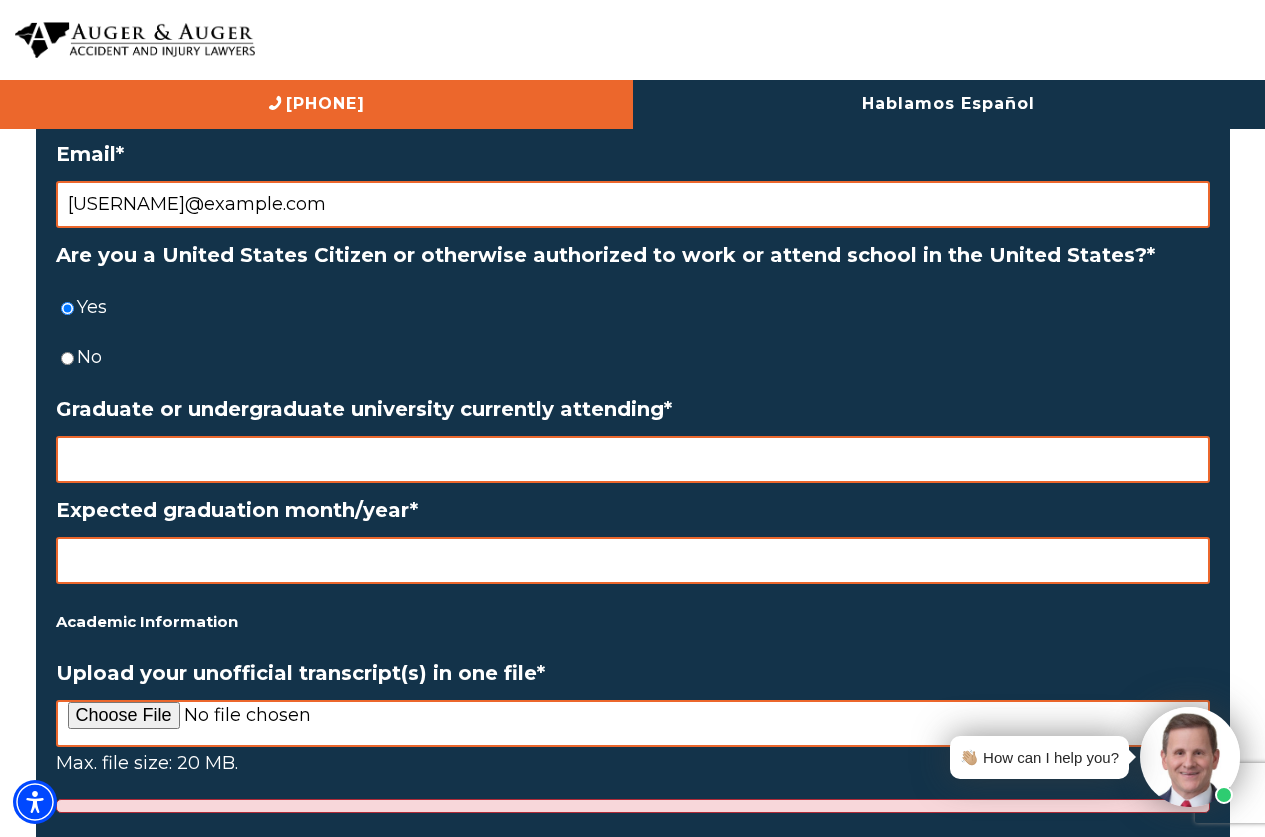 scroll, scrollTop: 2622, scrollLeft: 0, axis: vertical 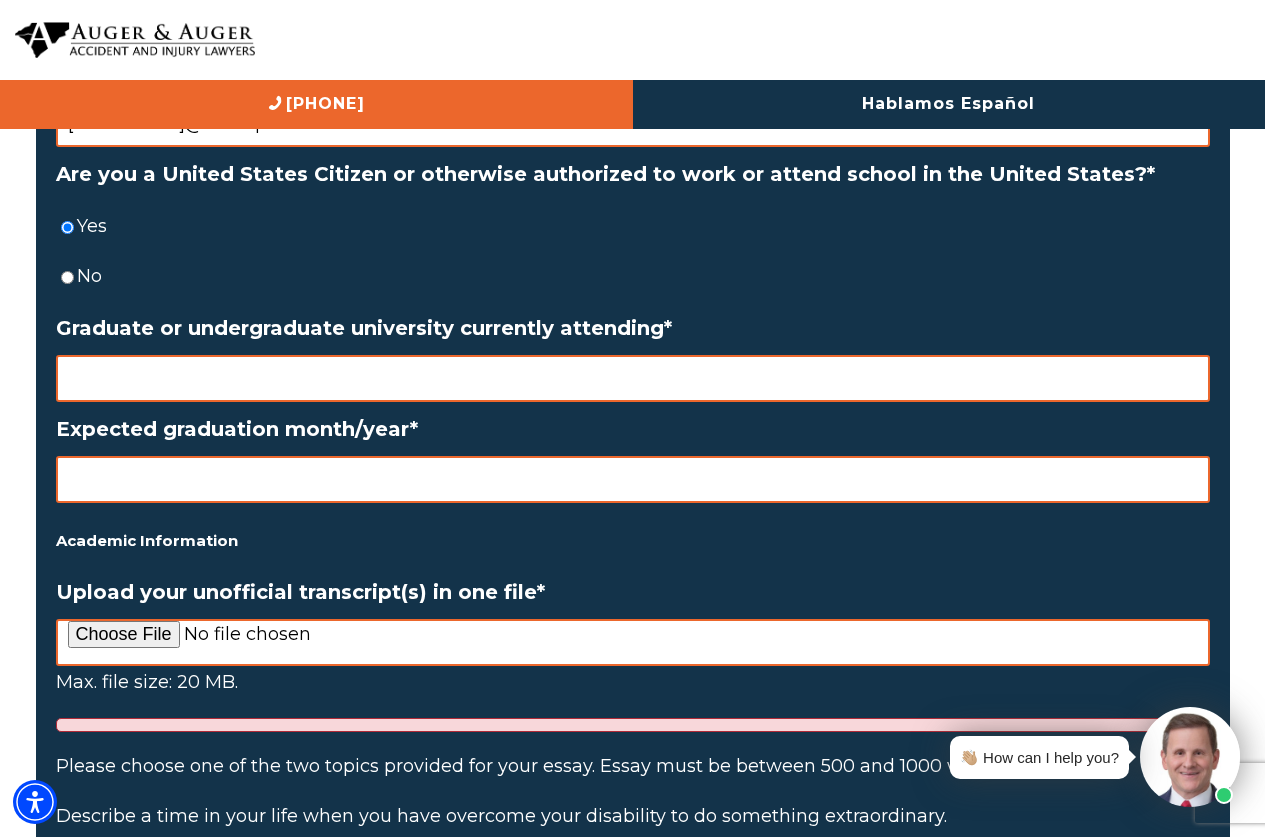 click on "Graduate or undergraduate university currently attending *" at bounding box center (633, 378) 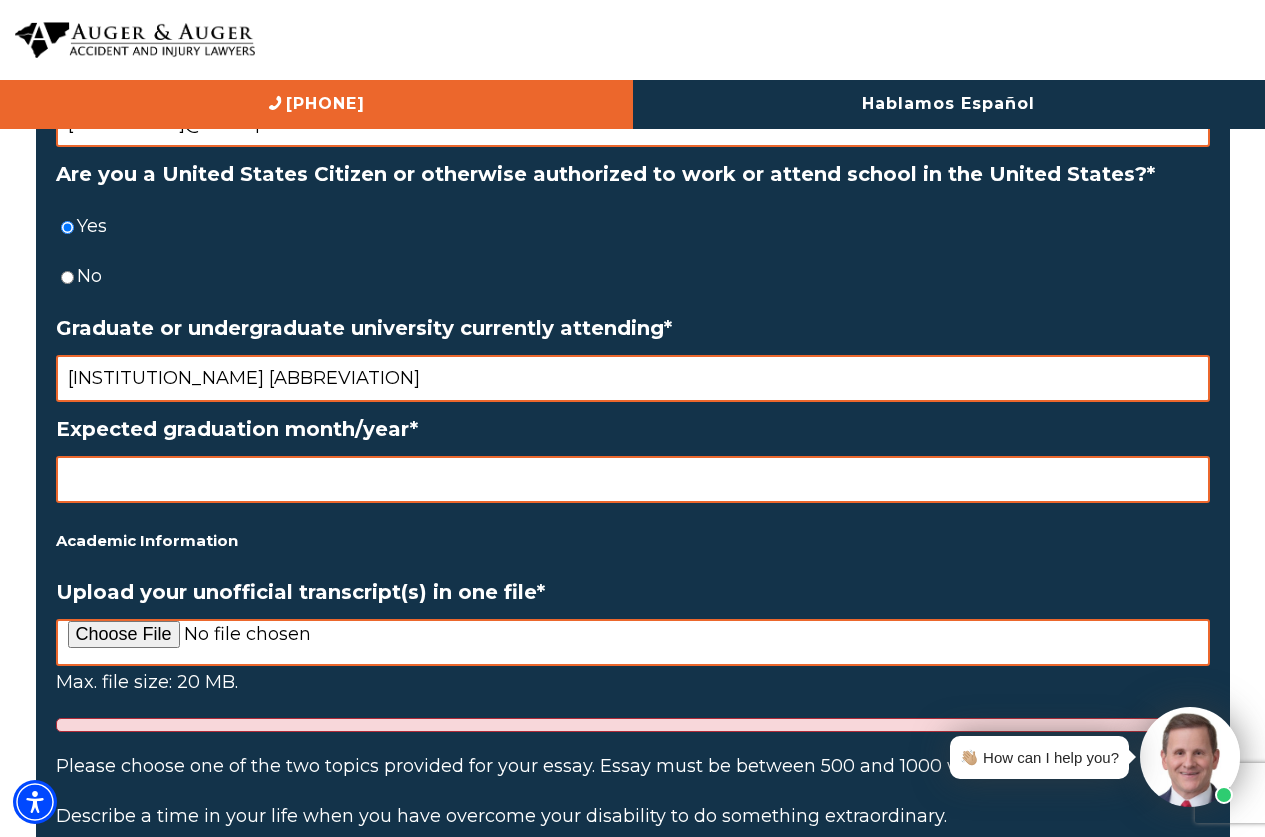 type on "[INSTITUTION_NAME] [ABBREVIATION]" 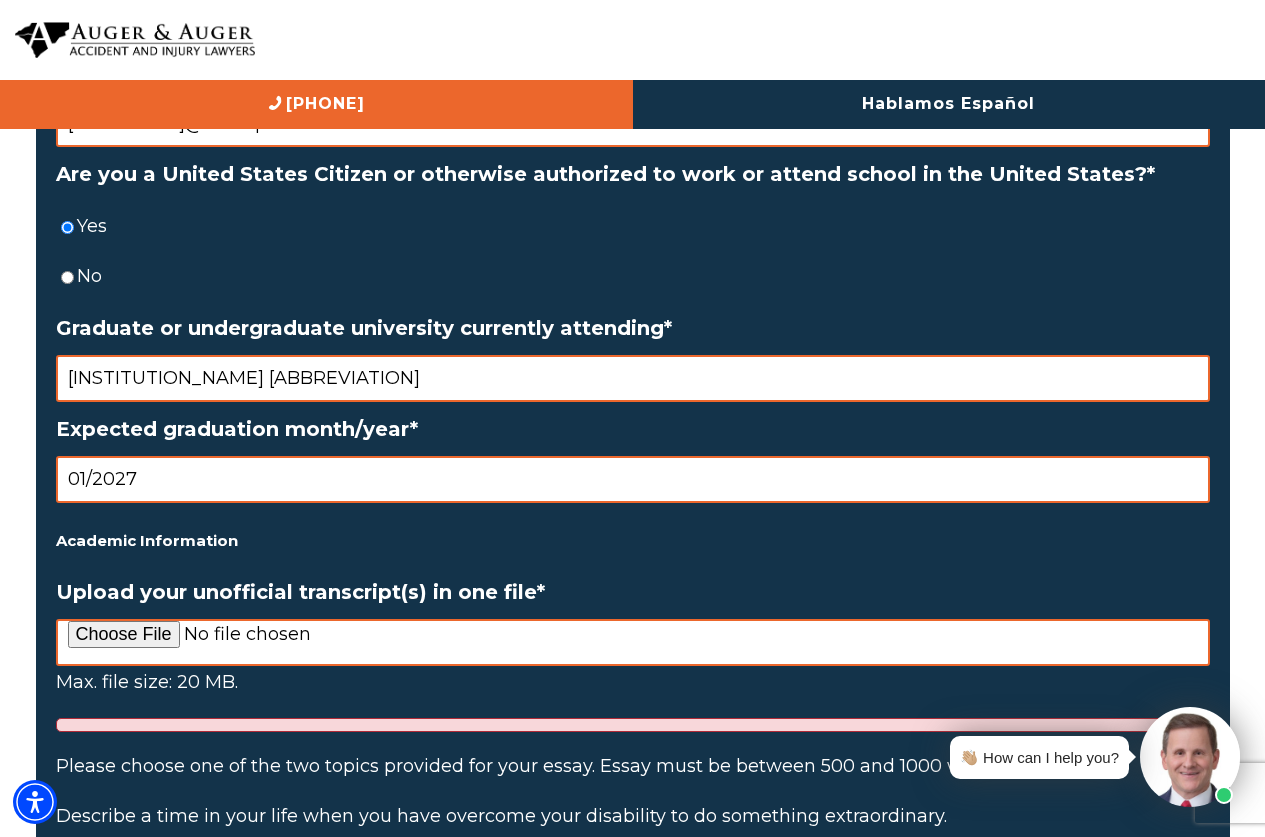 type on "01/2027" 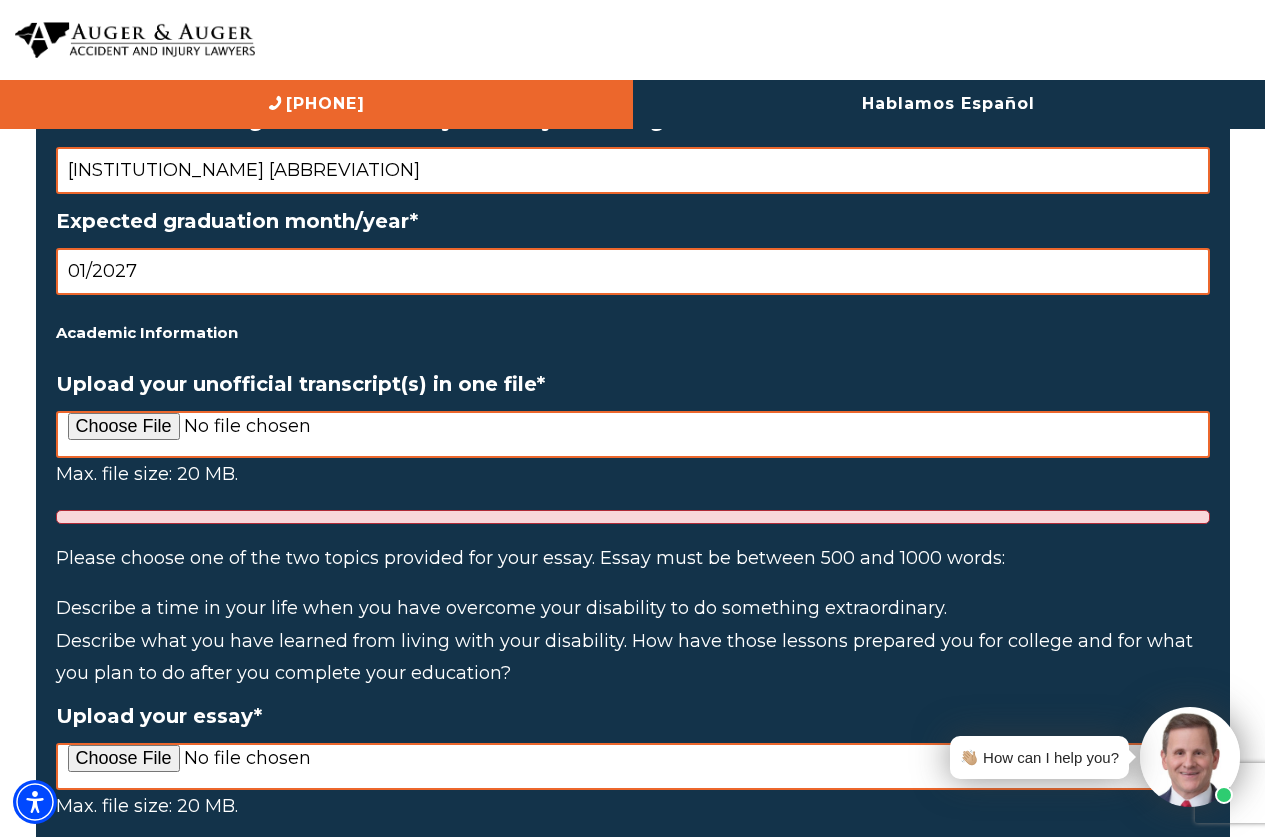 scroll, scrollTop: 2946, scrollLeft: 0, axis: vertical 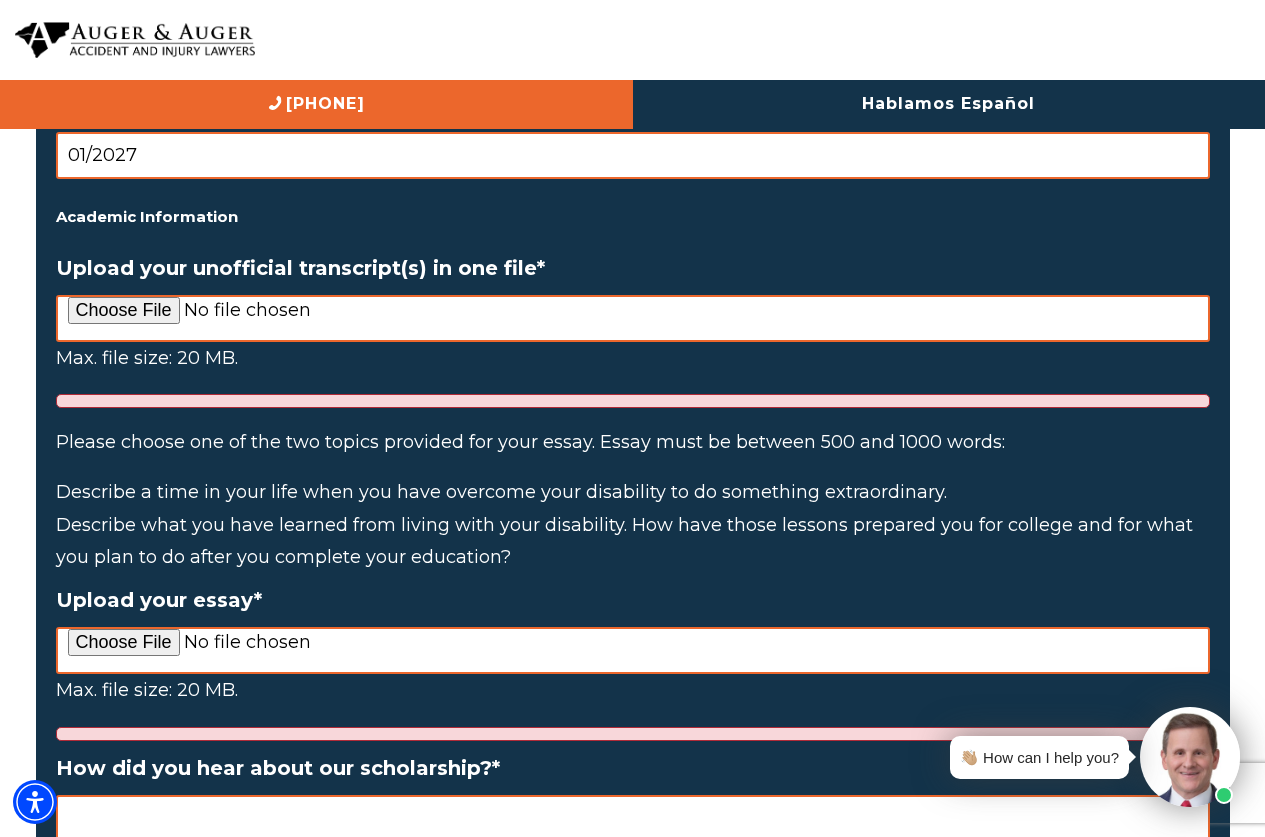 click on "Upload your unofficial transcript(s) in one file *" at bounding box center [633, 318] 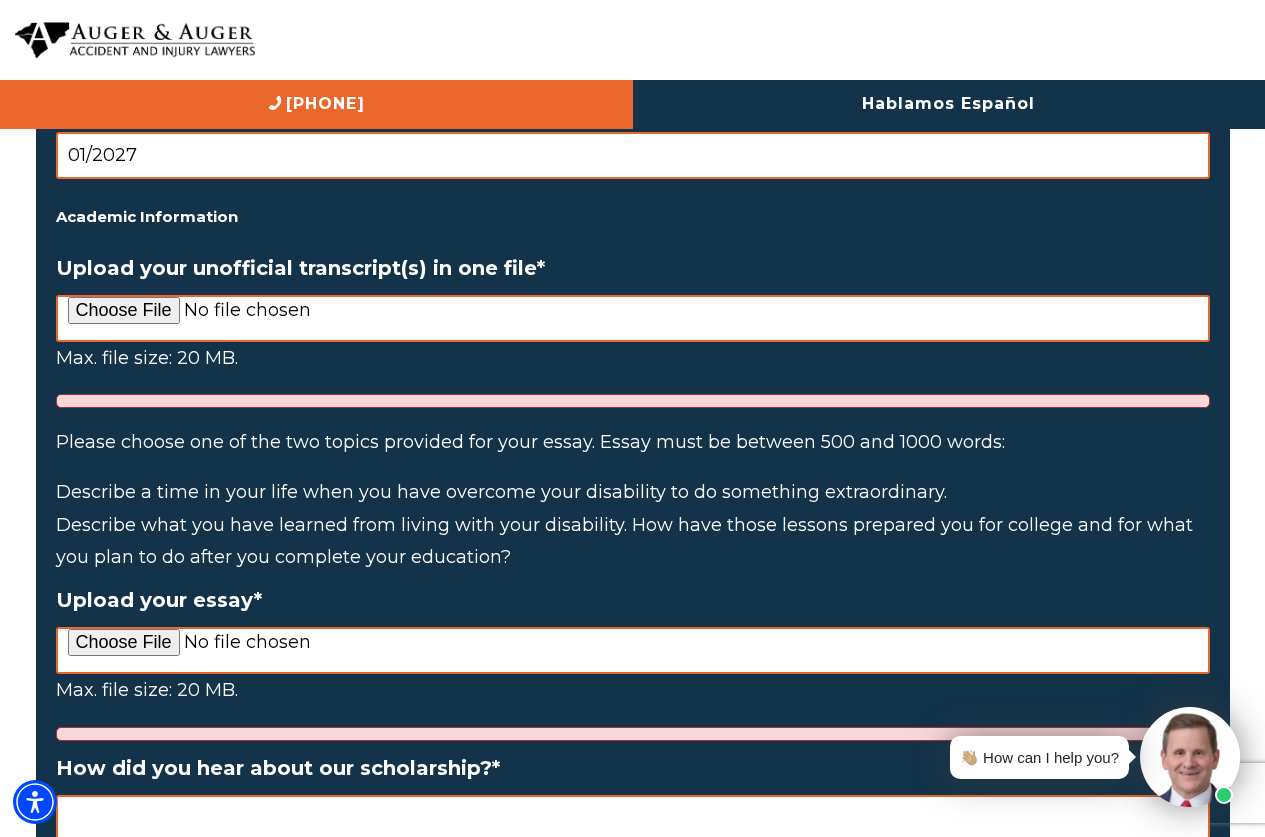 type on "C:\fakepath\Transcript.pdf" 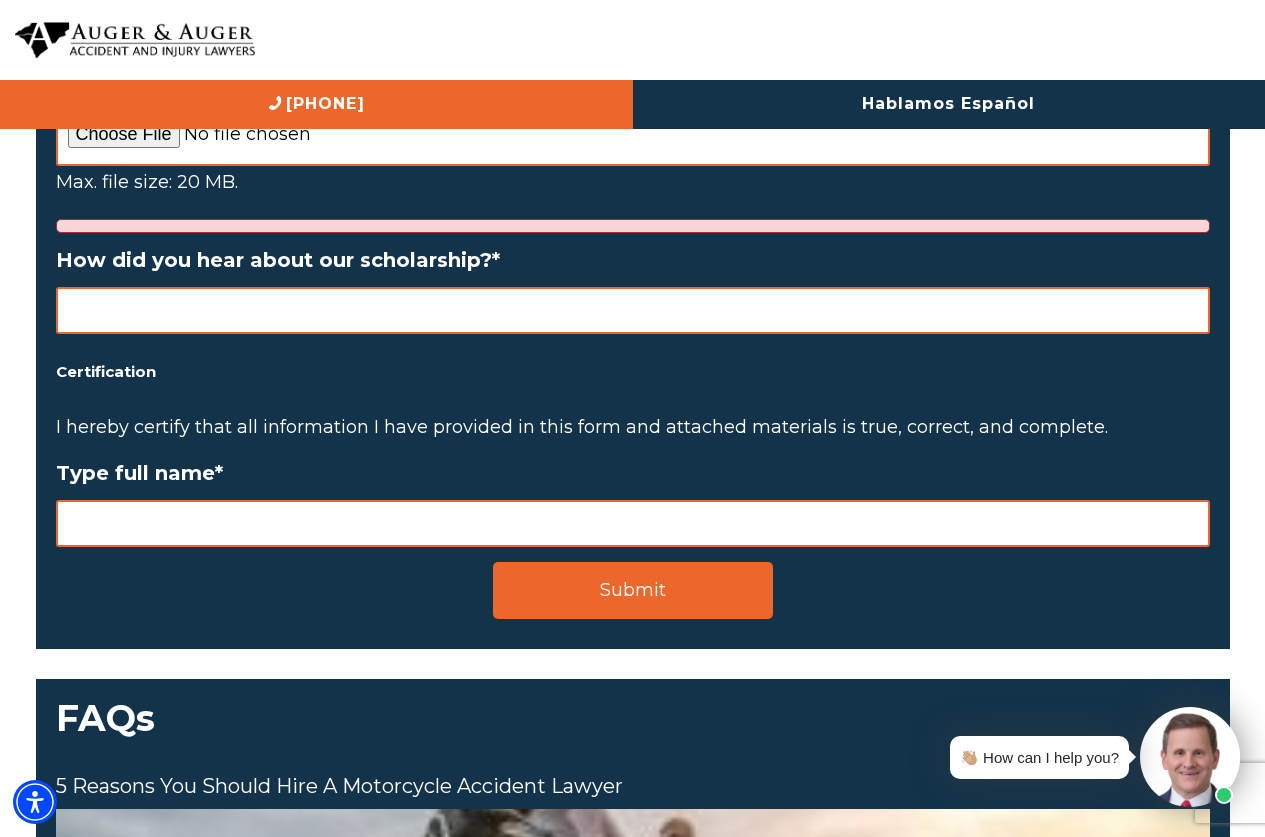 scroll, scrollTop: 3269, scrollLeft: 0, axis: vertical 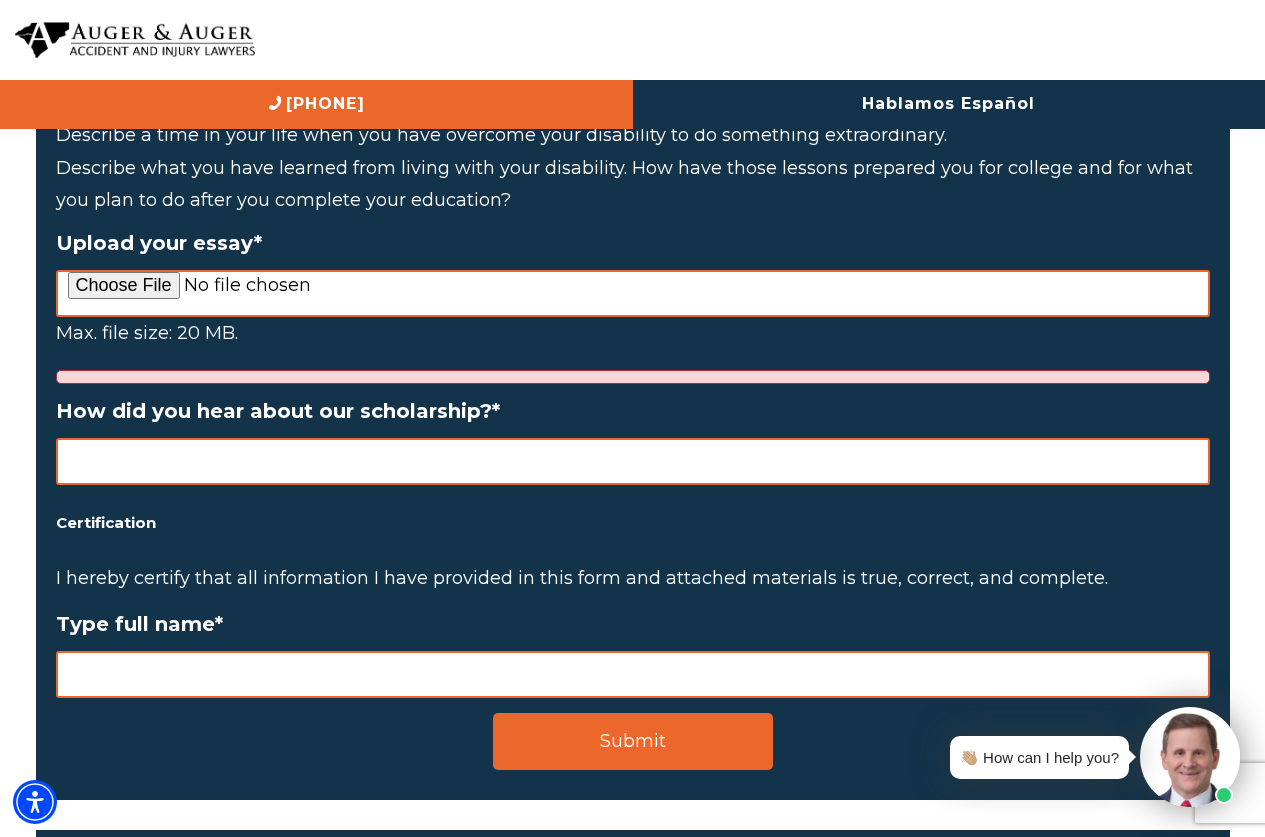 click on "How did you hear about our scholarship? *" at bounding box center (633, 461) 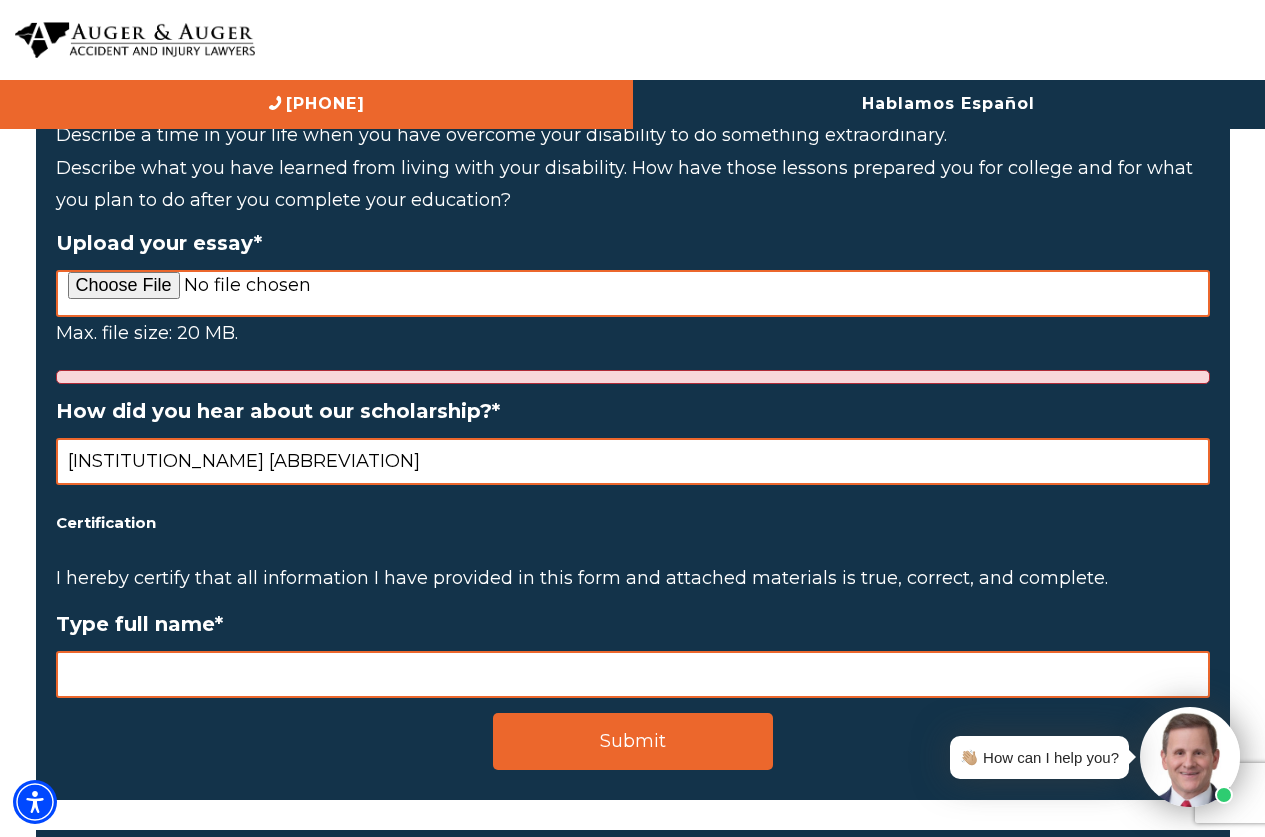 type on "[INSTITUTION_NAME] [ABBREVIATION]" 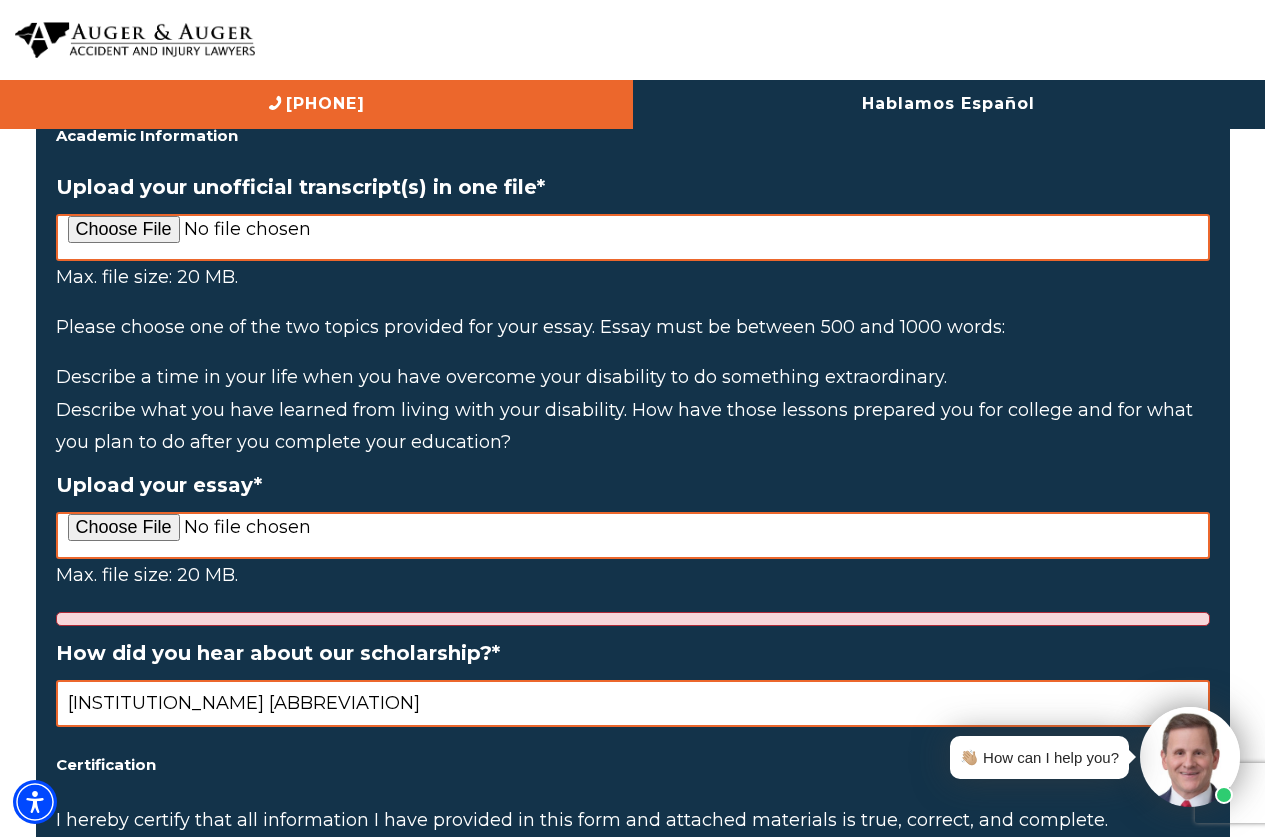 scroll, scrollTop: 3015, scrollLeft: 0, axis: vertical 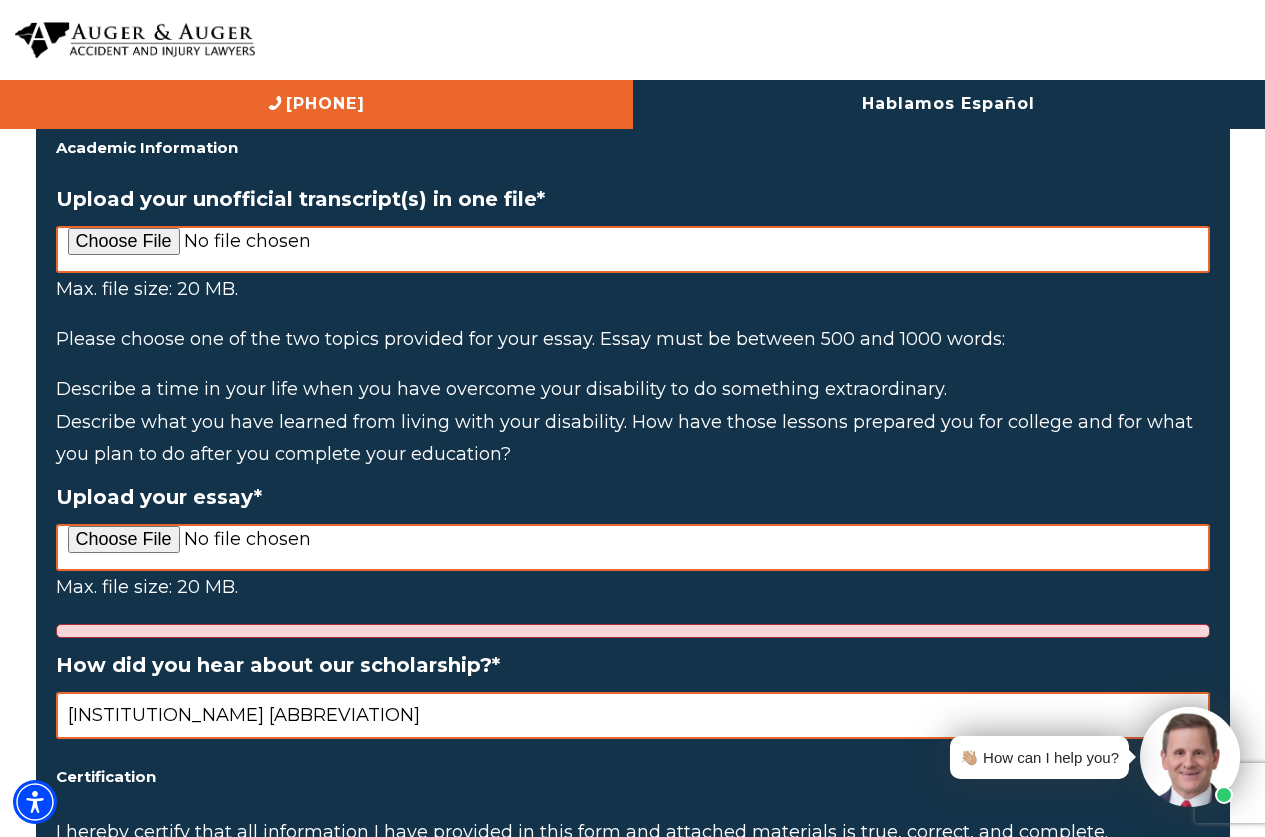 type on "[FULL_NAME]" 